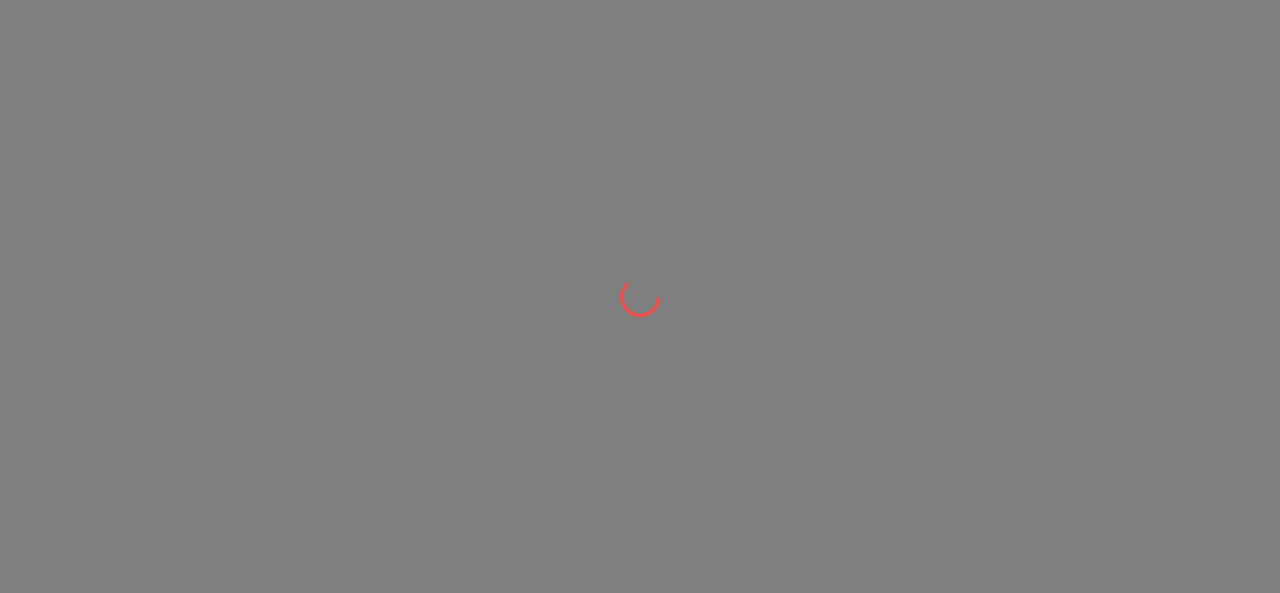 scroll, scrollTop: 0, scrollLeft: 0, axis: both 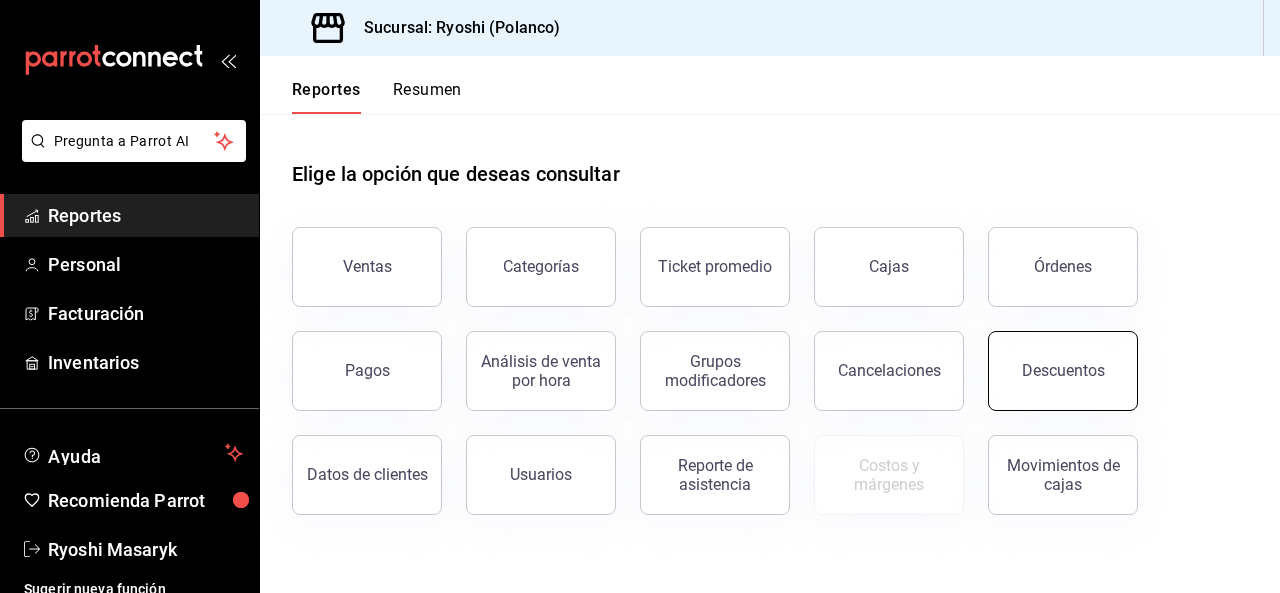 click on "Descuentos" at bounding box center (1063, 370) 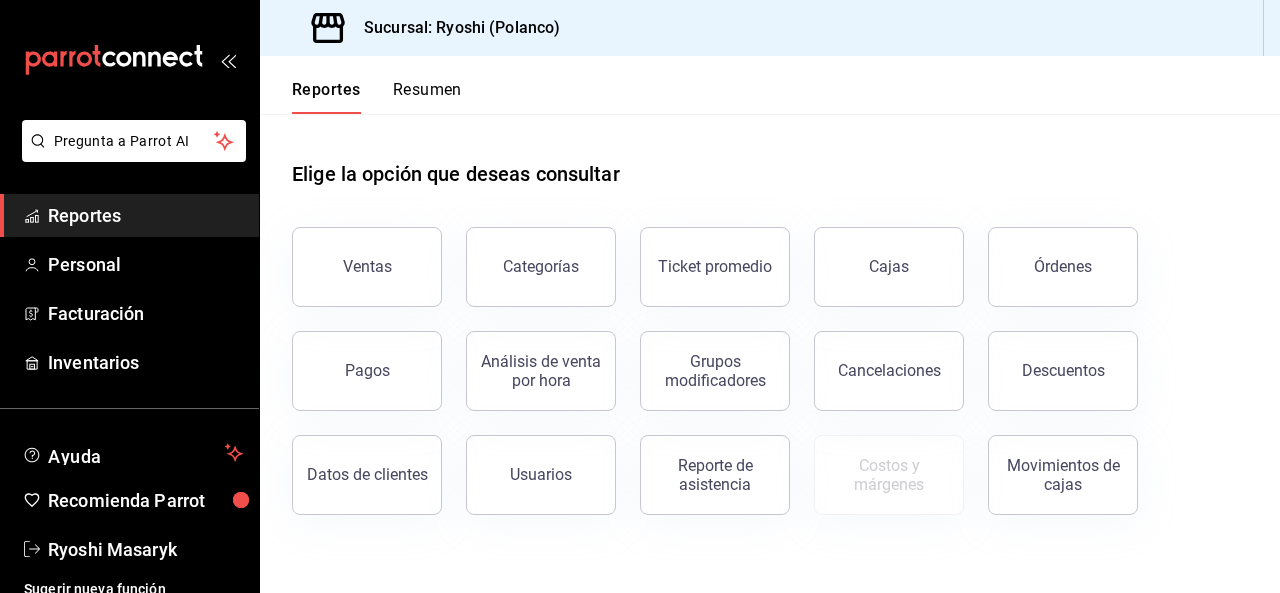 click on "Pregunta a Parrot AI Reportes   Personal   Facturación   Inventarios   Ayuda Recomienda Parrot   Ryoshi Masaryk   Sugerir nueva función   Sucursal: Ryoshi (Polanco) Reportes Resumen Elige la opción que deseas consultar Ventas Categorías Ticket promedio Cajas Órdenes Pagos Análisis de venta por hora Grupos modificadores Cancelaciones Descuentos Datos de clientes Usuarios Reporte de asistencia Costos y márgenes Movimientos de cajas Pregunta a Parrot AI Reportes   Personal   Facturación   Inventarios   Ayuda Recomienda Parrot   Ryoshi Masaryk   Sugerir nueva función   GANA 1 MES GRATIS EN TU SUSCRIPCIÓN AQUÍ ¿Recuerdas cómo empezó tu restaurante?
Hoy puedes ayudar a un colega a tener el mismo cambio que tú viviste.
Recomienda Parrot directamente desde tu Portal Administrador.
Es fácil y rápido.
🎁 Por cada restaurante que se una, ganas 1 mes gratis. Visitar centro de ayuda (81) 2046 6363 soporte@parrotsoftware.io Visitar centro de ayuda (81) 2046 6363 soporte@parrotsoftware.io" at bounding box center (640, 296) 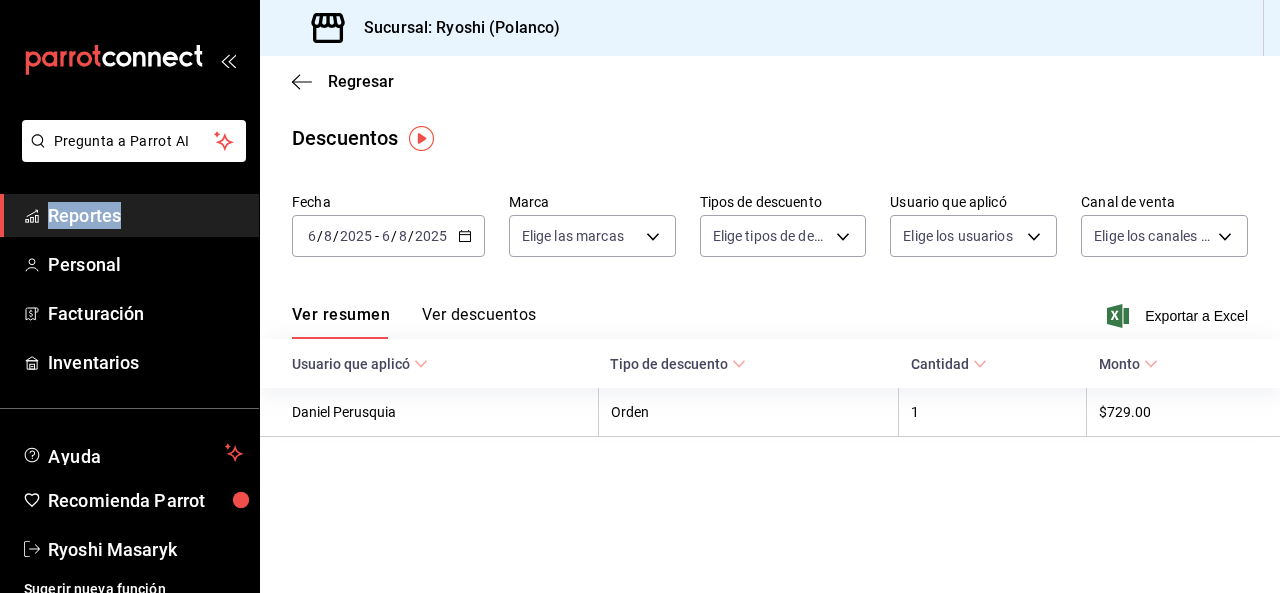 click 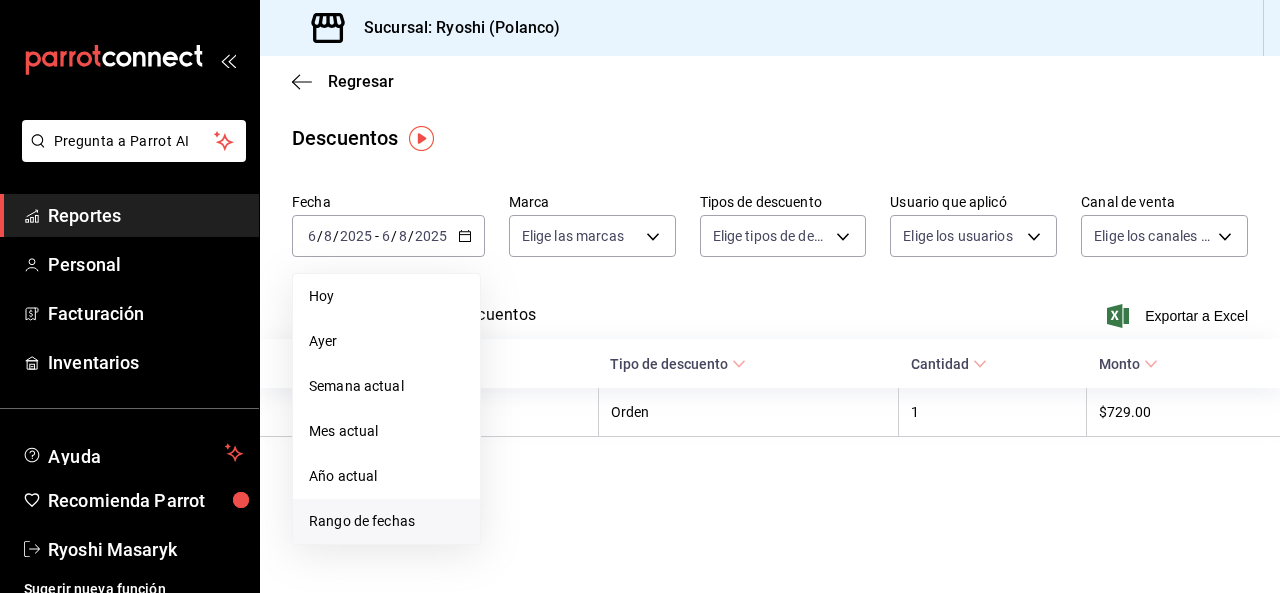 click on "Rango de fechas" at bounding box center [386, 521] 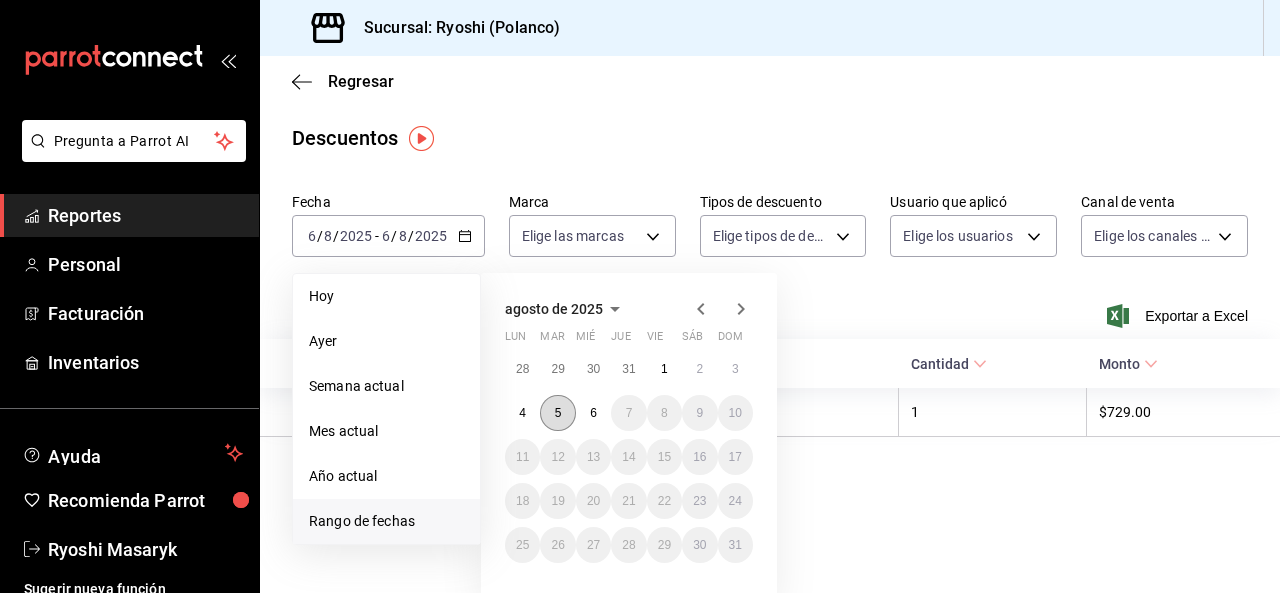 click on "5" at bounding box center [557, 413] 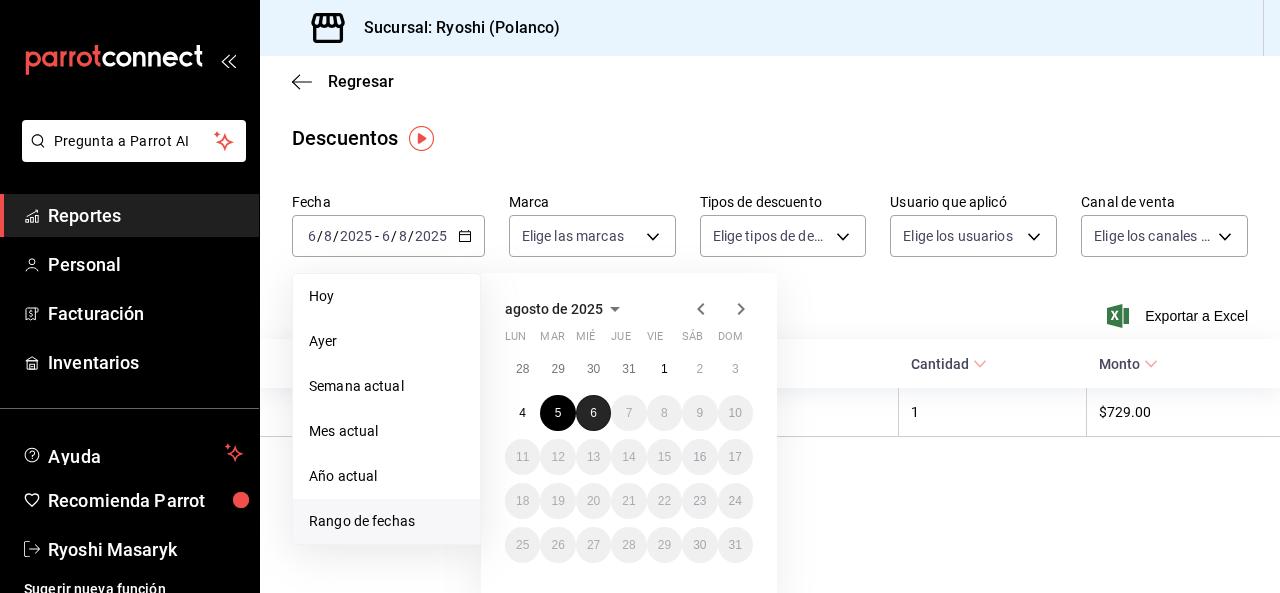 click on "6" at bounding box center (593, 413) 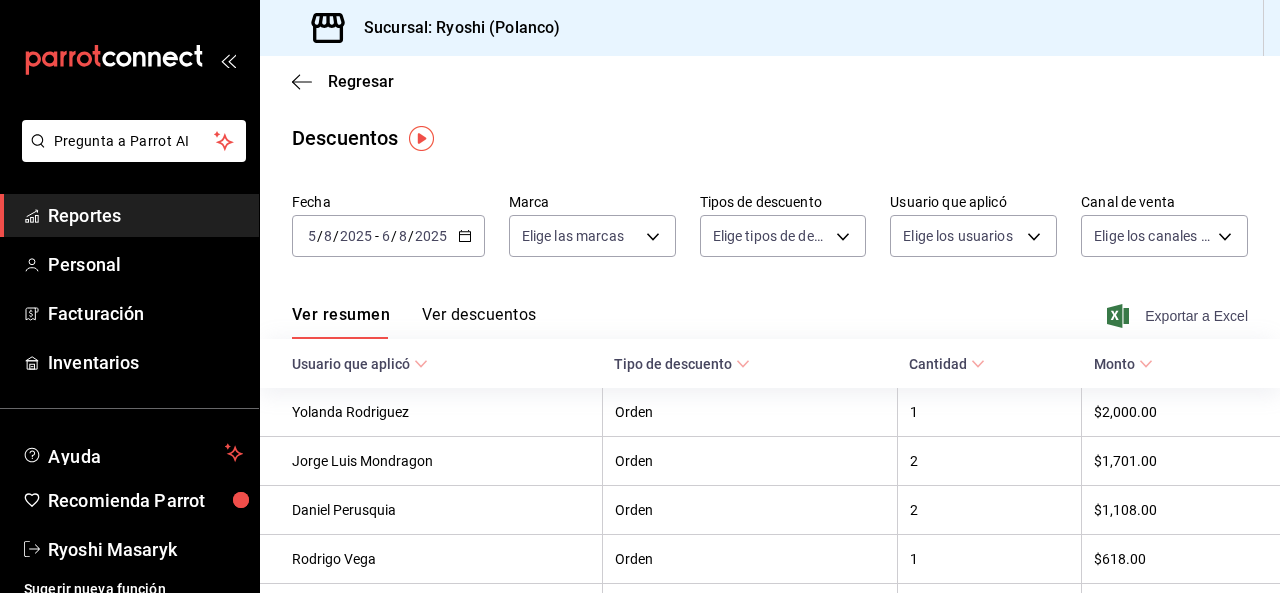click 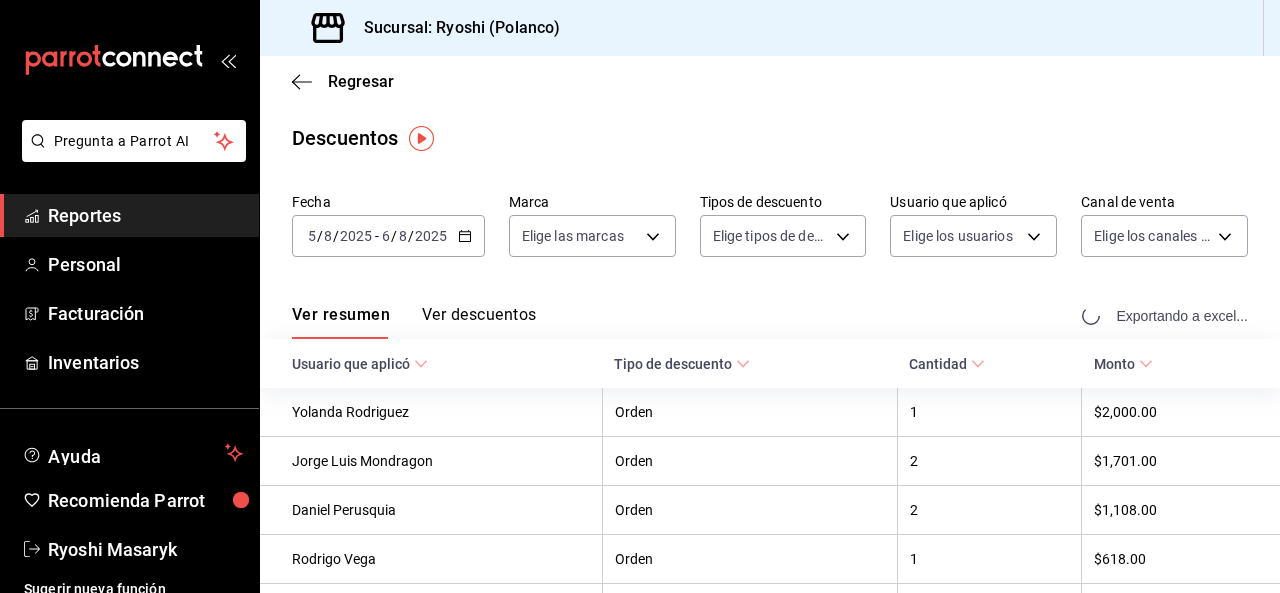 click on "Ver resumen Ver descuentos Exportando a excel..." at bounding box center (770, 310) 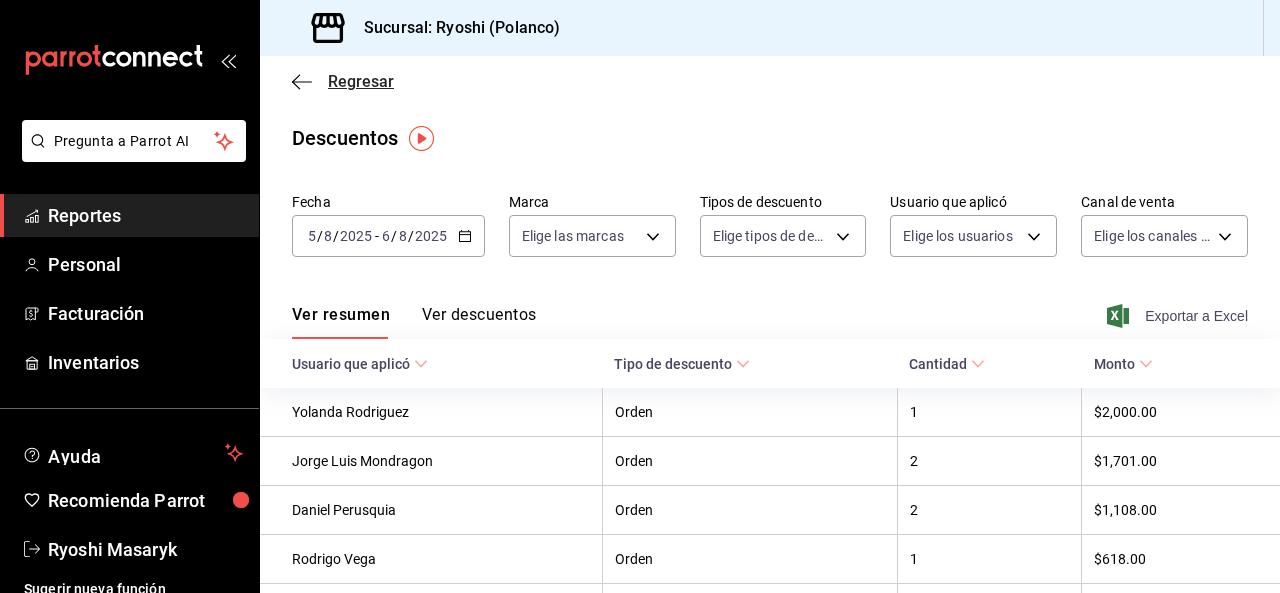 click on "Regresar" at bounding box center [361, 81] 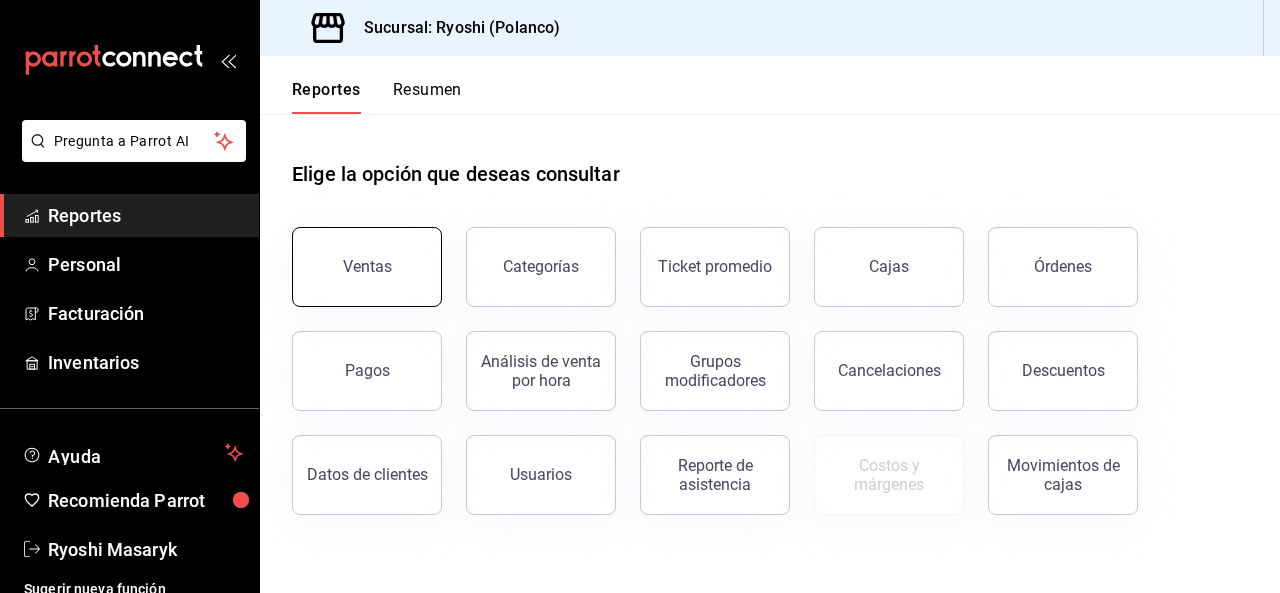 click on "Ventas" at bounding box center [367, 267] 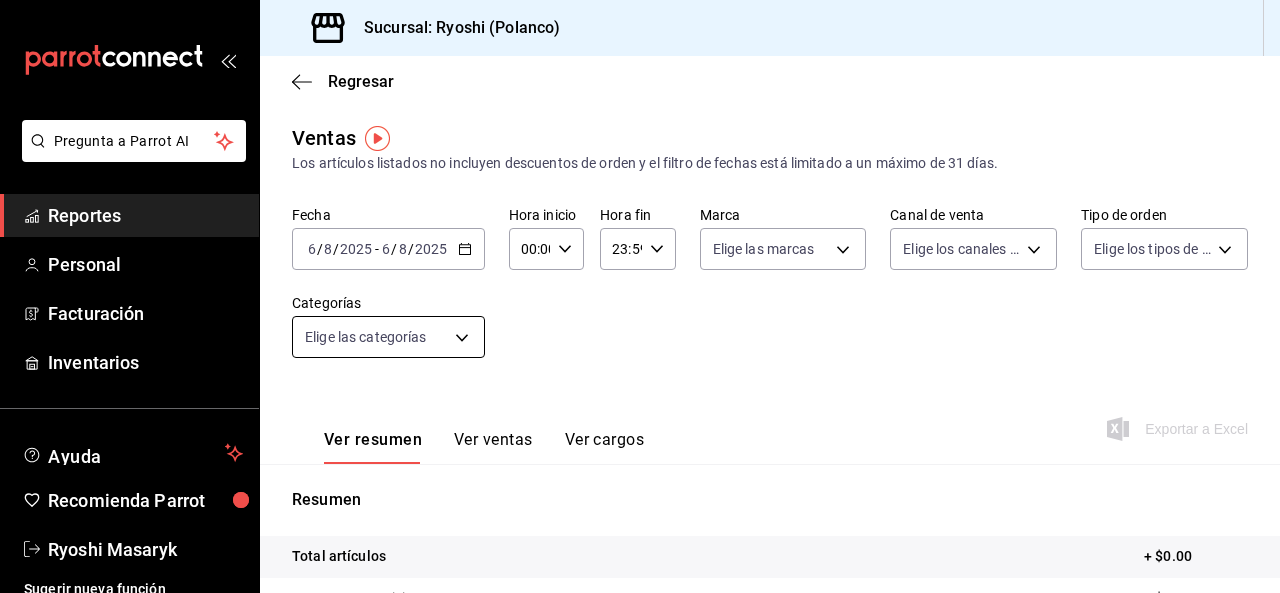 click on "2025-08-06 6 / 8 / 2025 - 2025-08-06 6 / 8 / 2025" at bounding box center [388, 249] 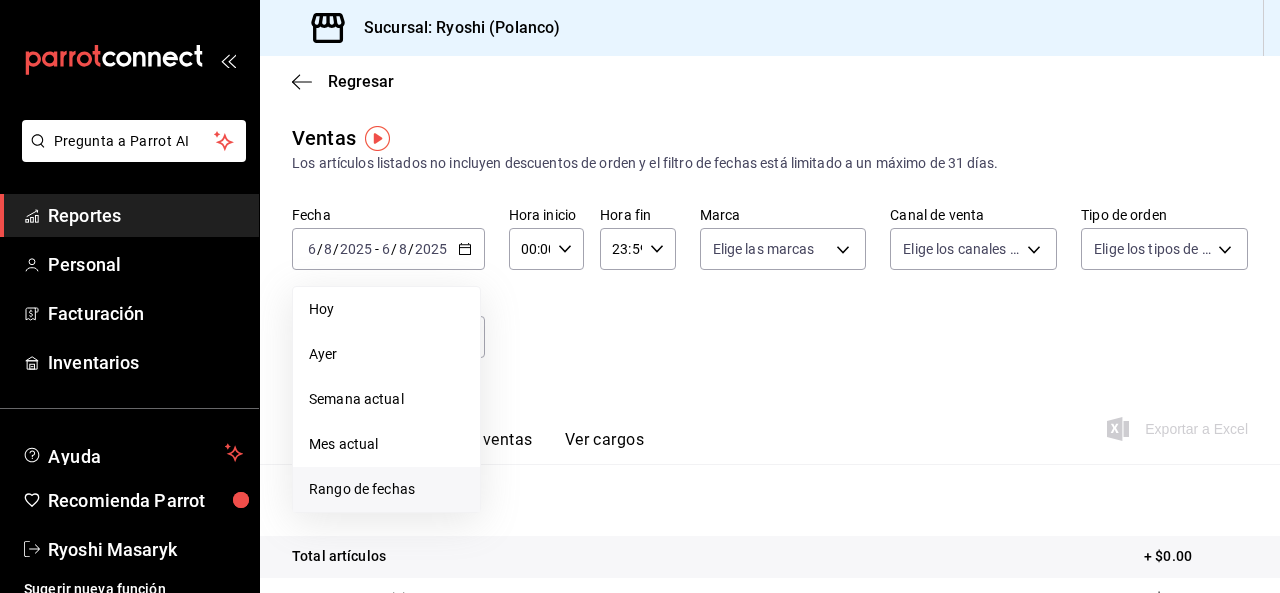 click on "Rango de fechas" at bounding box center (386, 489) 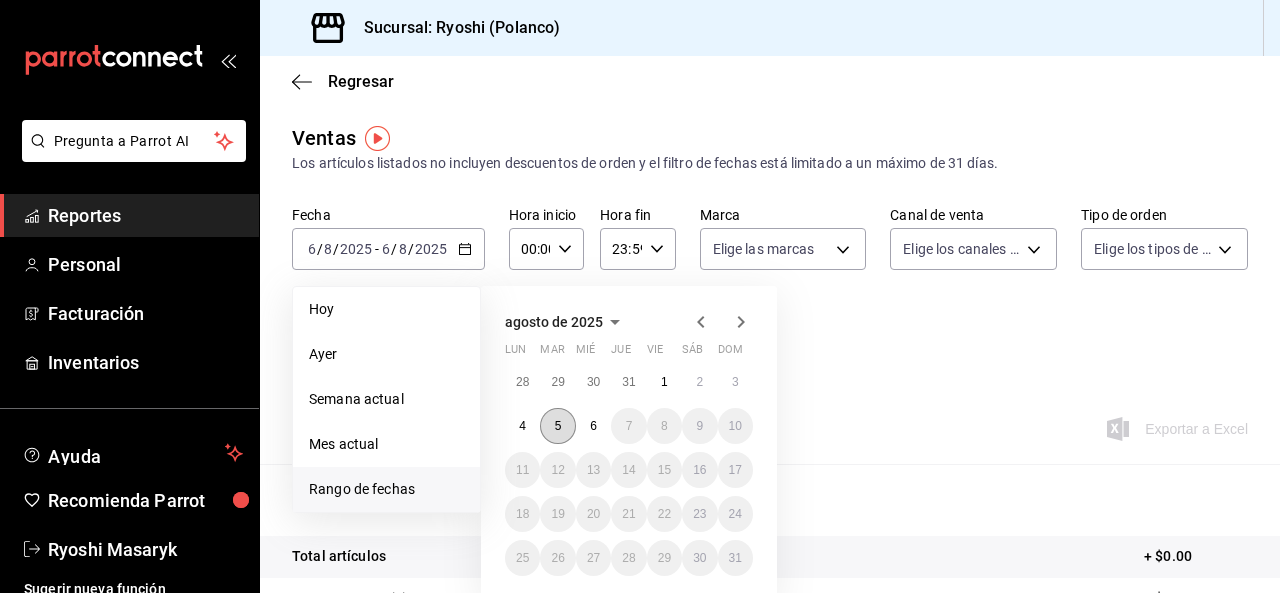 click on "5" at bounding box center [558, 426] 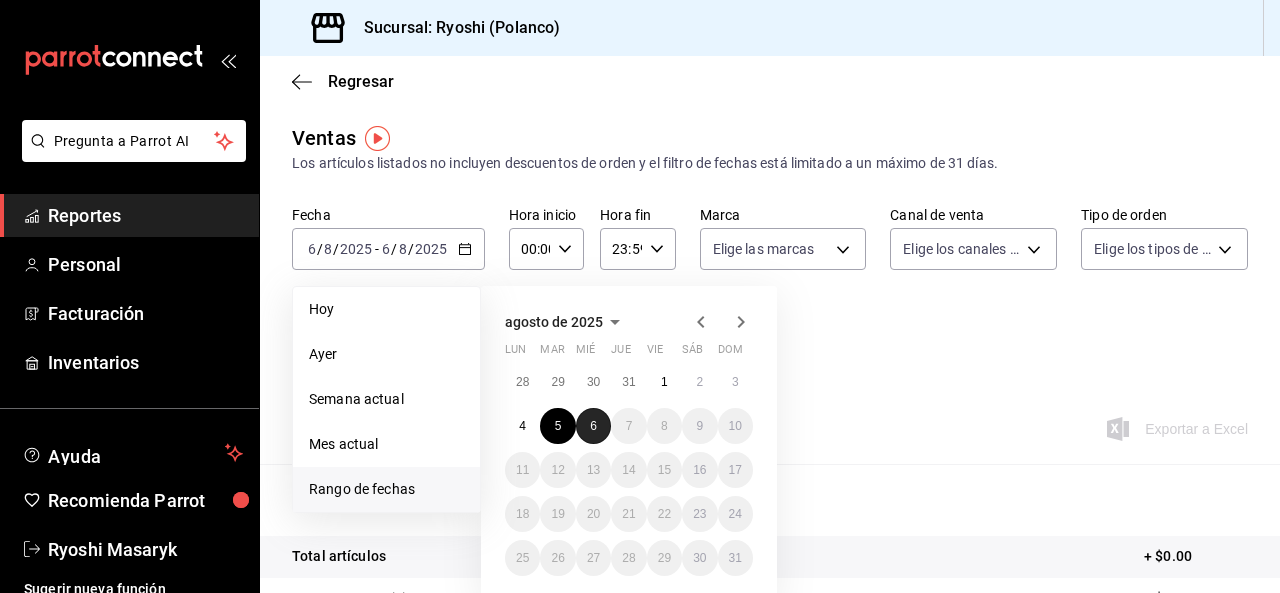 click on "6" at bounding box center (593, 426) 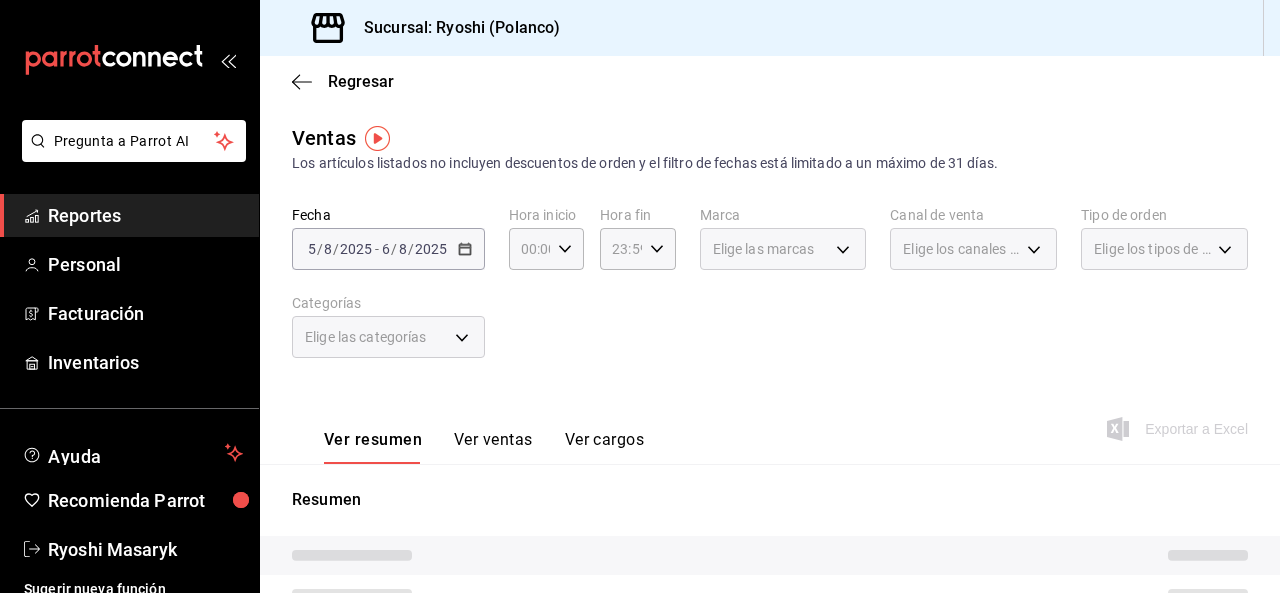 click on "Elige las categorías" at bounding box center (388, 337) 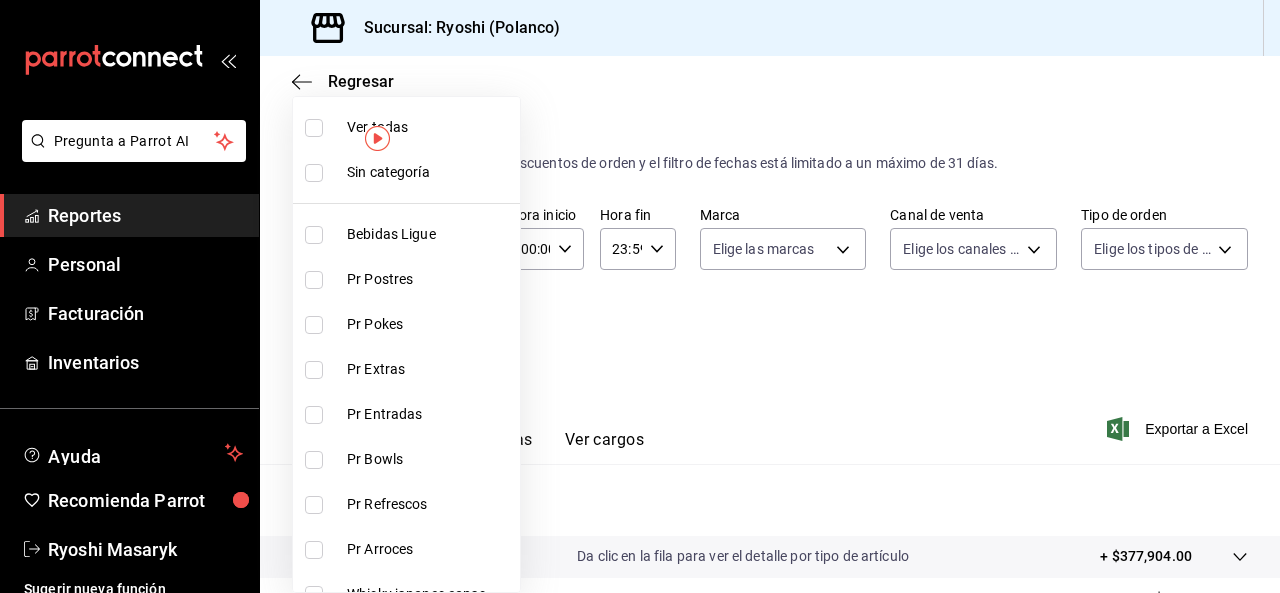 click on "Pregunta a Parrot AI Reportes   Personal   Facturación   Inventarios   Ayuda Recomienda Parrot   Ryoshi Masaryk   Sugerir nueva función   Sucursal: Ryoshi ([CITY]) Regresar Ventas Los artículos listados no incluyen descuentos de orden y el filtro de fechas está limitado a un máximo de 31 días. Fecha [DATE] [DATE] - [DATE] Hora inicio 00:00 Hora inicio Hora fin 23:59 Hora fin Marca Elige las marcas Canal de venta Elige los canales de venta Tipo de orden Elige los tipos de orden Categorías Elige las categorías Ver resumen Ver ventas Ver cargos Exportar a Excel Resumen Total artículos Da clic en la fila para ver el detalle por tipo de artículo + $377,904.00 Cargos por servicio + $0.00 Venta bruta = $377,904.00 Descuentos totales - $3,452.80 Certificados de regalo - $2,000.00 Venta total = $372,451.20 Impuestos - $51,372.58 Venta neta = $321,078.62 Pregunta a Parrot AI Reportes   Personal   Facturación   Inventarios   Ayuda Recomienda Parrot   Ryoshi Masaryk     Ir a video" at bounding box center (640, 296) 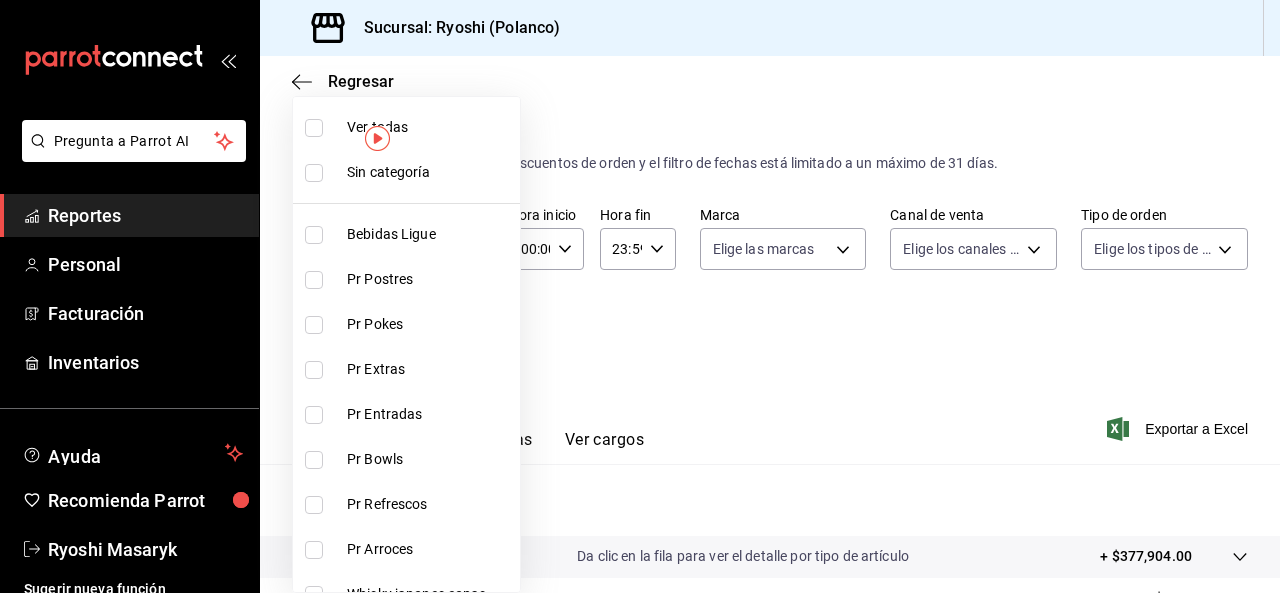 click at bounding box center [314, 128] 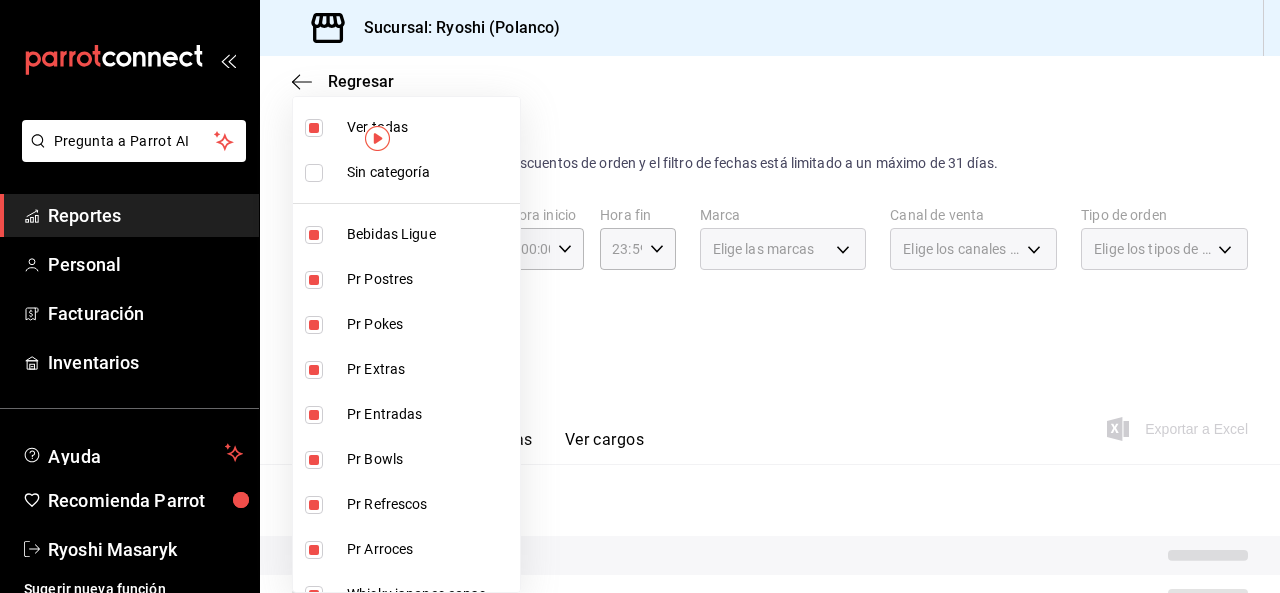 click at bounding box center [640, 296] 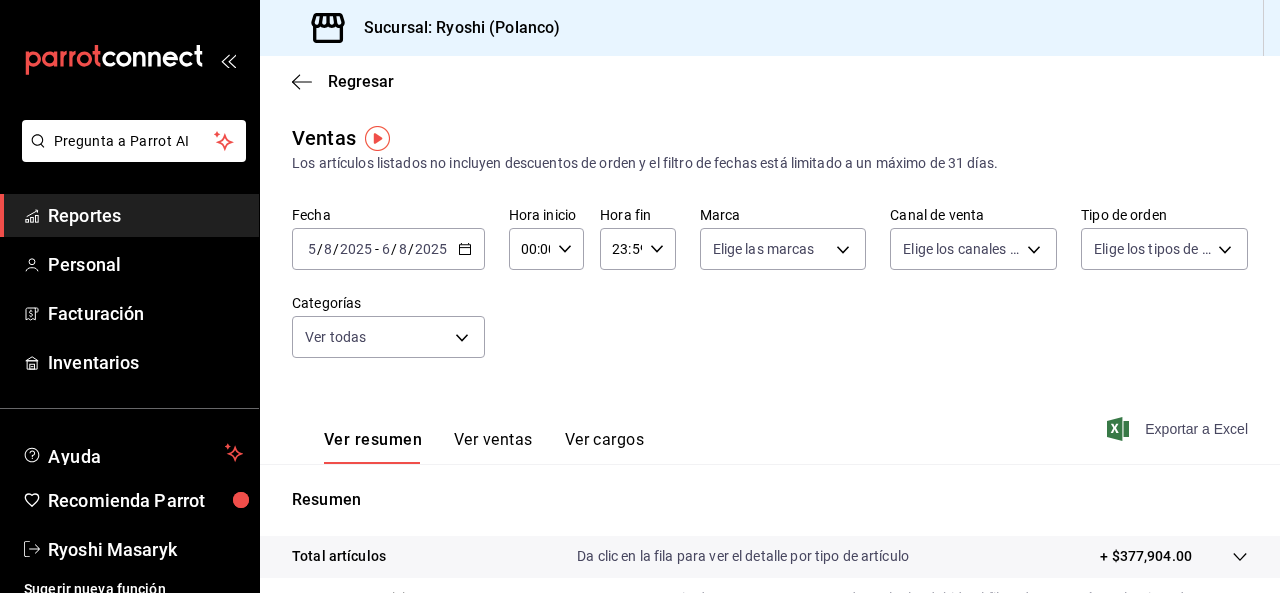 click on "Exportar a Excel" at bounding box center [1179, 429] 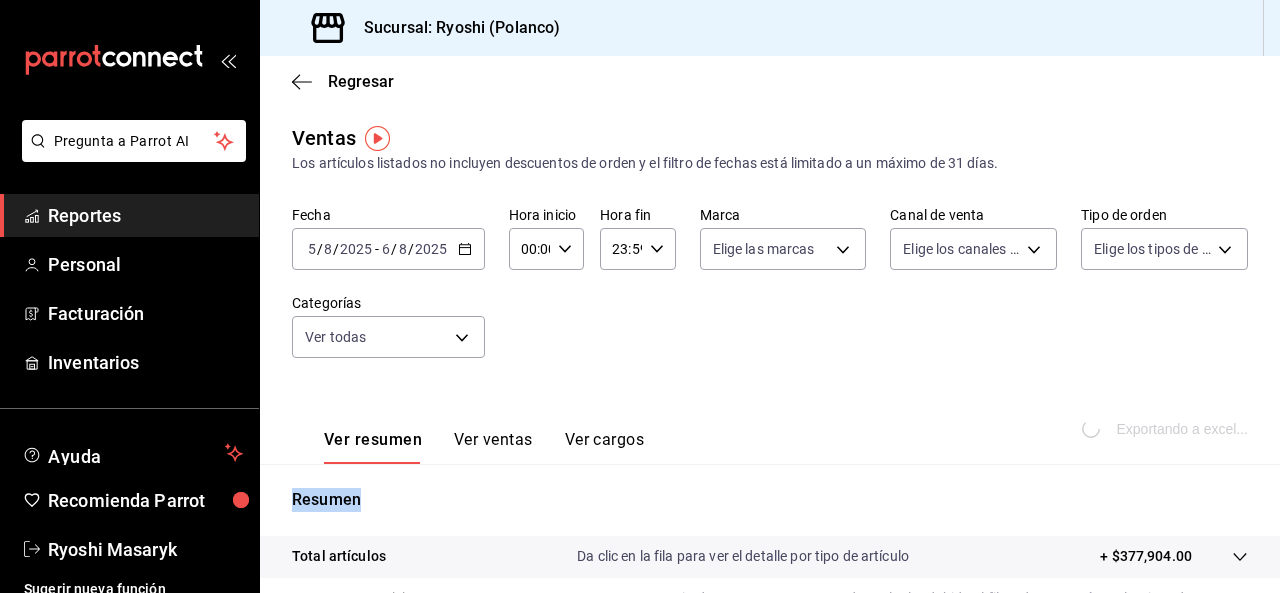 click on "Exportando a excel..." at bounding box center (1167, 429) 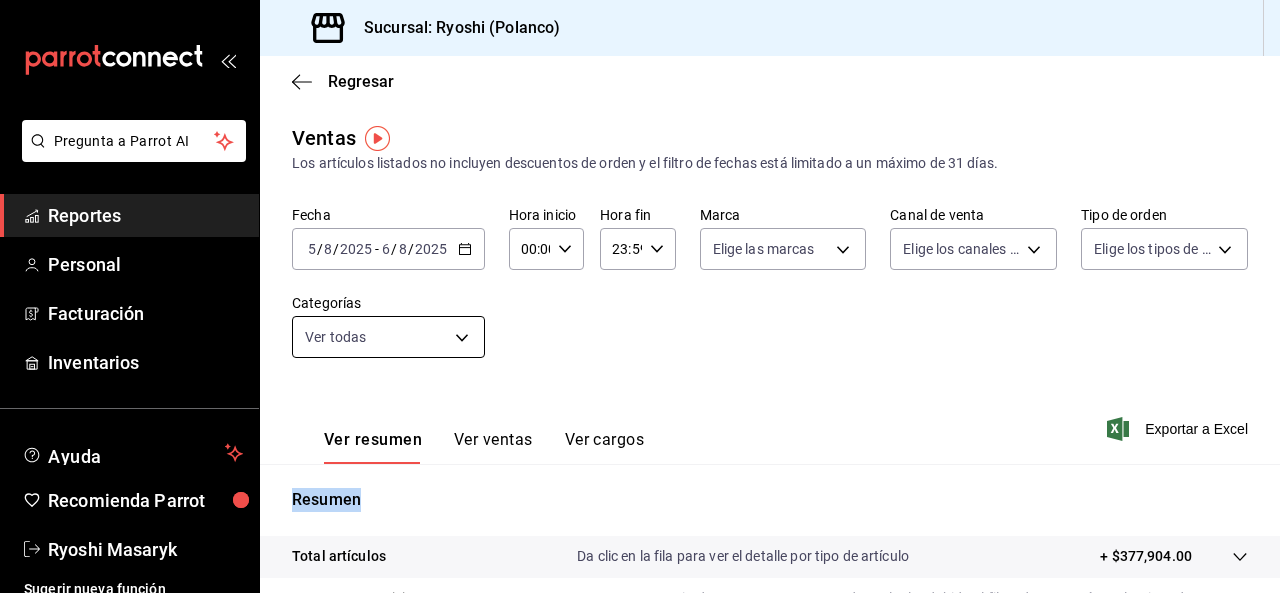 click on "Pregunta a Parrot AI Reportes   Personal   Facturación   Inventarios   Ayuda Recomienda Parrot   Ryoshi Masaryk   Sugerir nueva función   Sucursal: Ryoshi ([CITY]) Regresar Ventas Los artículos listados no incluyen descuentos de orden y el filtro de fechas está limitado a un máximo de 31 días. Fecha [DATE] [DATE] - [DATE] Hora inicio 00:00 Hora inicio Hora fin 23:59 Hora fin Marca Elige las marcas Canal de venta Elige los canales de venta Tipo de orden Elige los tipos de orden Categorías Ver todas Ver resumen Ver ventas Ver cargos Exportar a Excel Resumen Total artículos Da clic en la fila para ver el detalle por tipo de artículo + $377,904.00 Cargos por servicio  Sin datos por que no se pueden calcular debido al filtro de categorías seleccionado Venta bruta = $377,904.00 Descuentos totales  Sin datos por que no se pueden calcular debido al filtro de categorías seleccionado Certificados de regalo Venta total = $377,904.00 Impuestos - $51,372.58 Venta neta = $326,531.42" at bounding box center (640, 296) 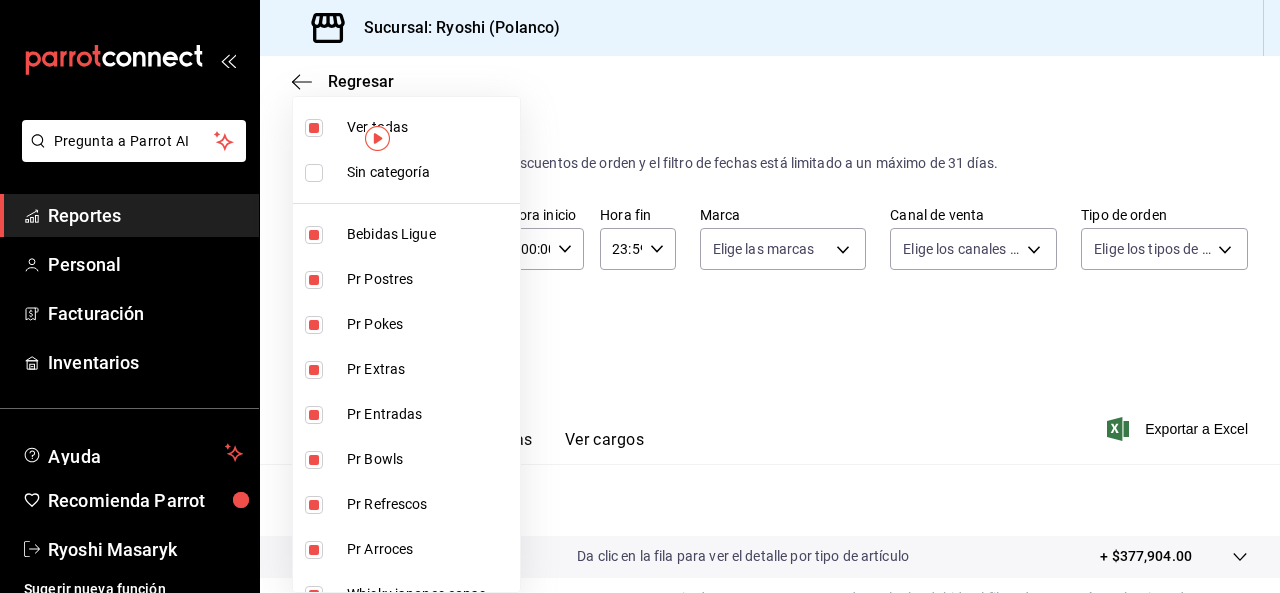 click at bounding box center (314, 128) 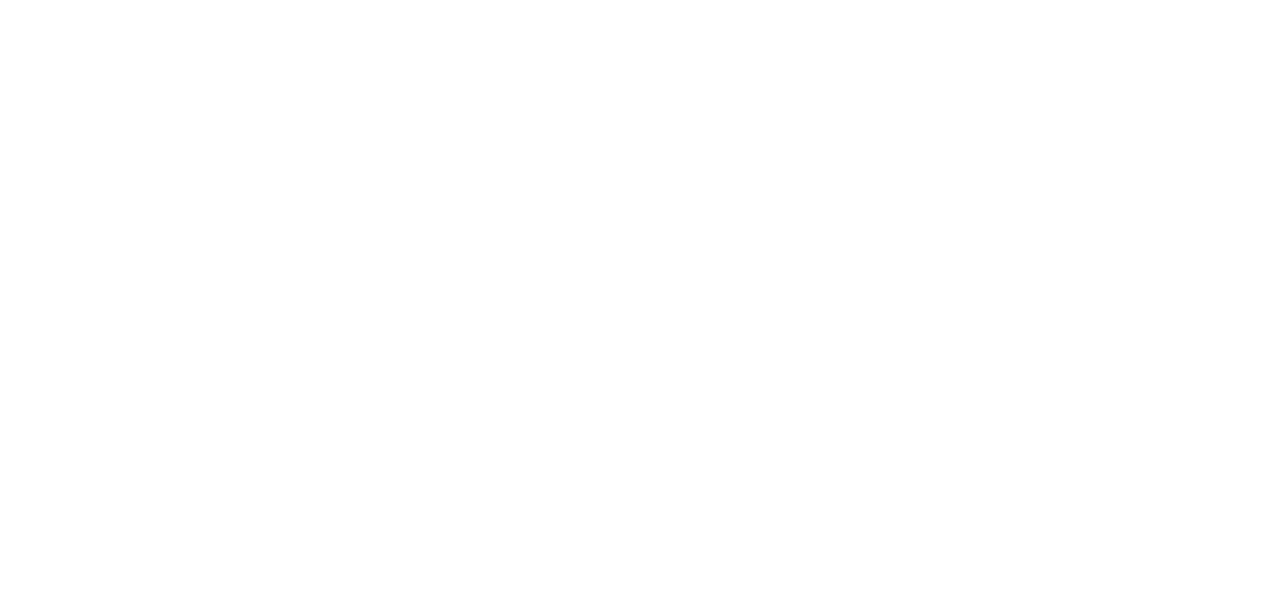scroll, scrollTop: 0, scrollLeft: 0, axis: both 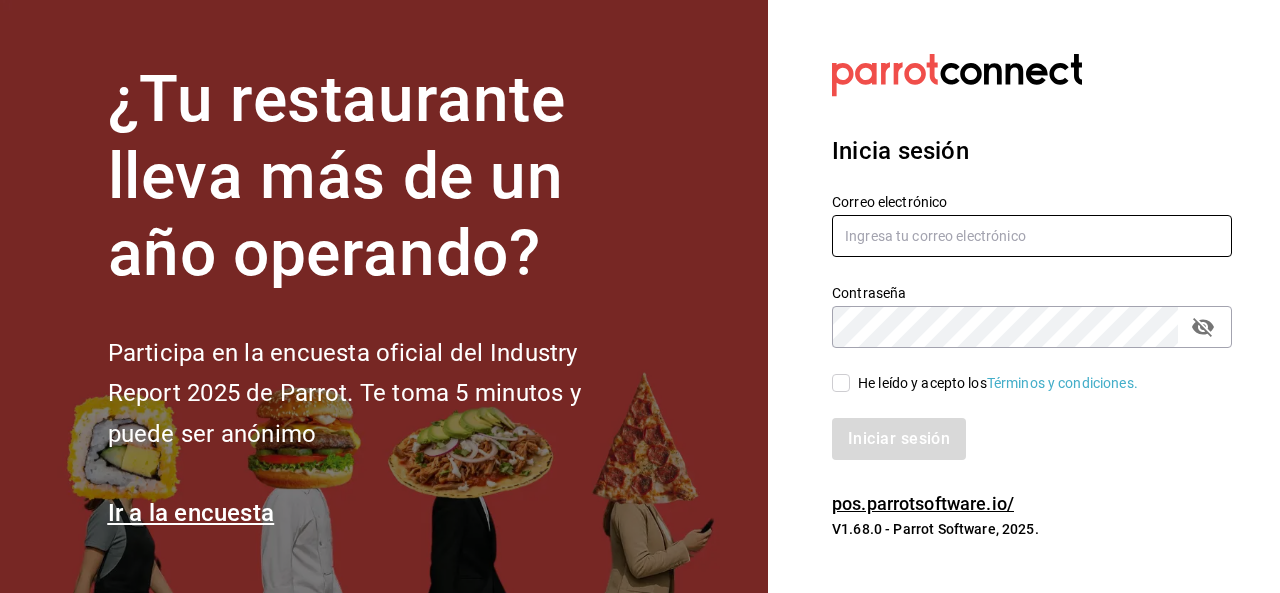 type on "[USERNAME]@[DOMAIN].com" 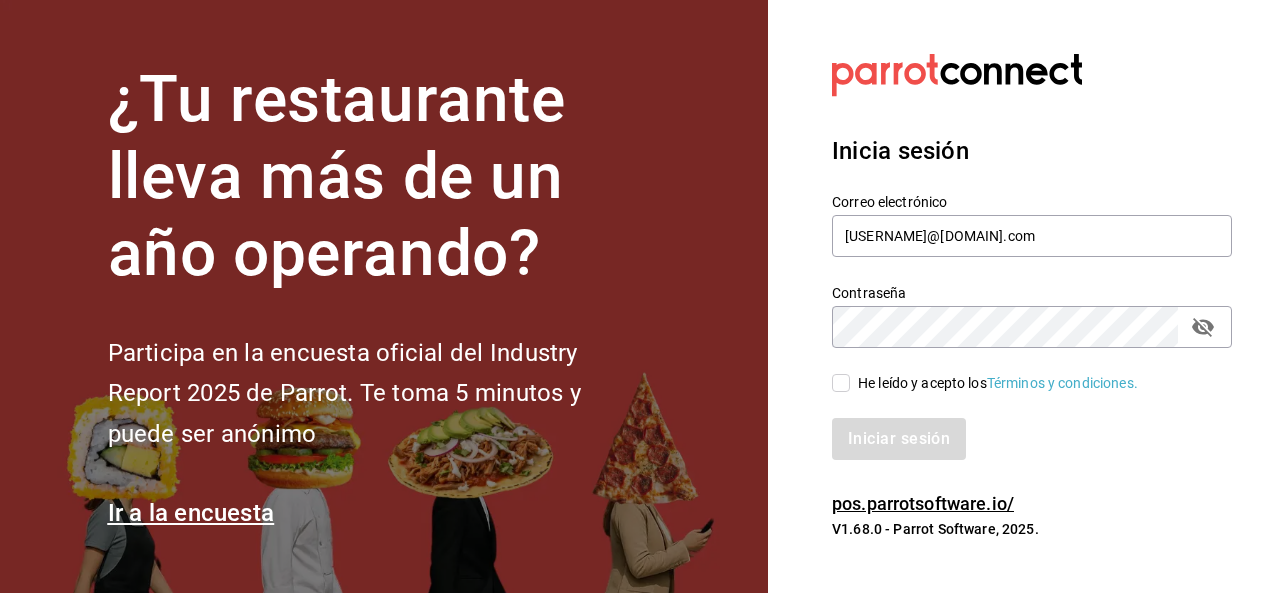 click on "He leído y acepto los  Términos y condiciones." at bounding box center (841, 383) 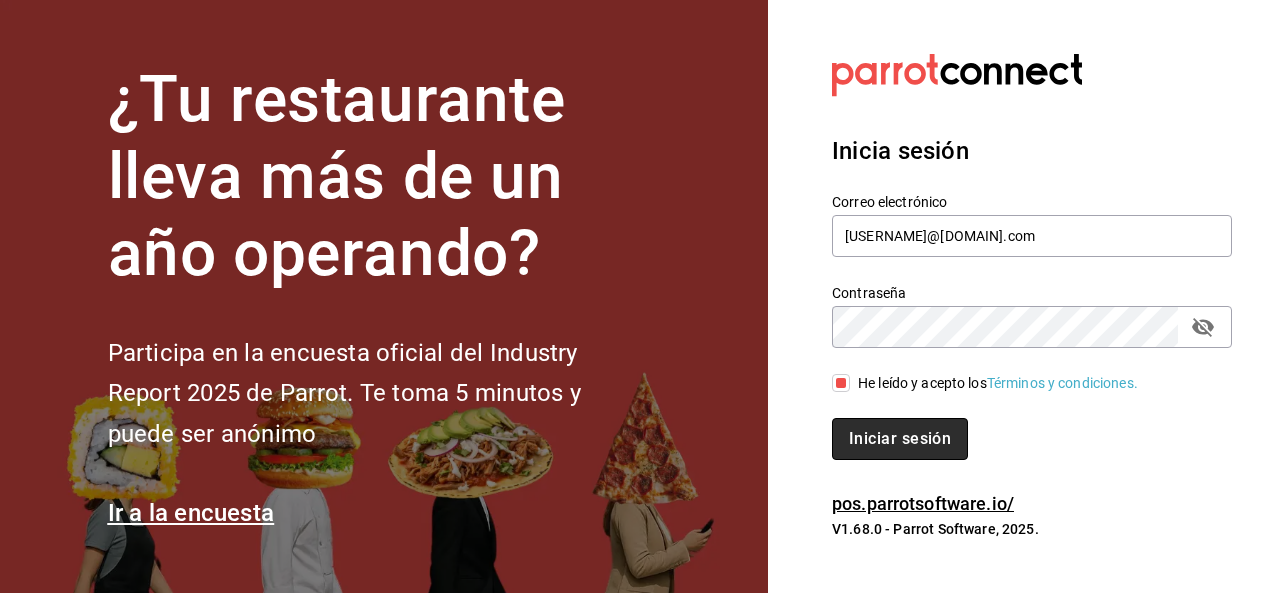 click on "Iniciar sesión" at bounding box center [900, 439] 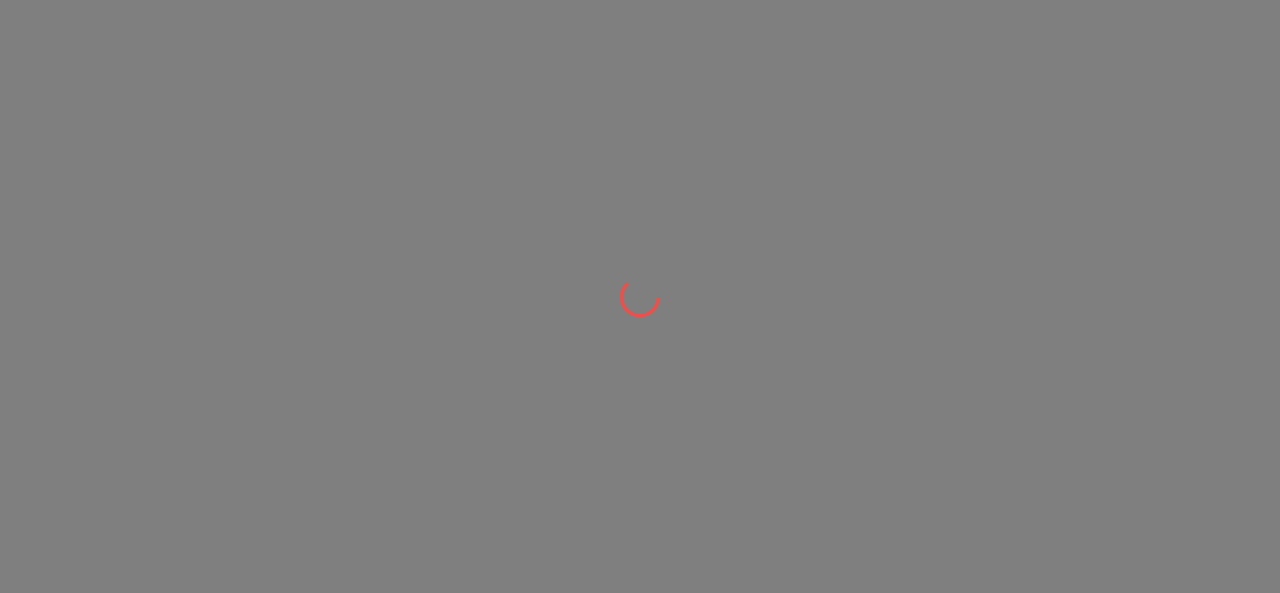 scroll, scrollTop: 0, scrollLeft: 0, axis: both 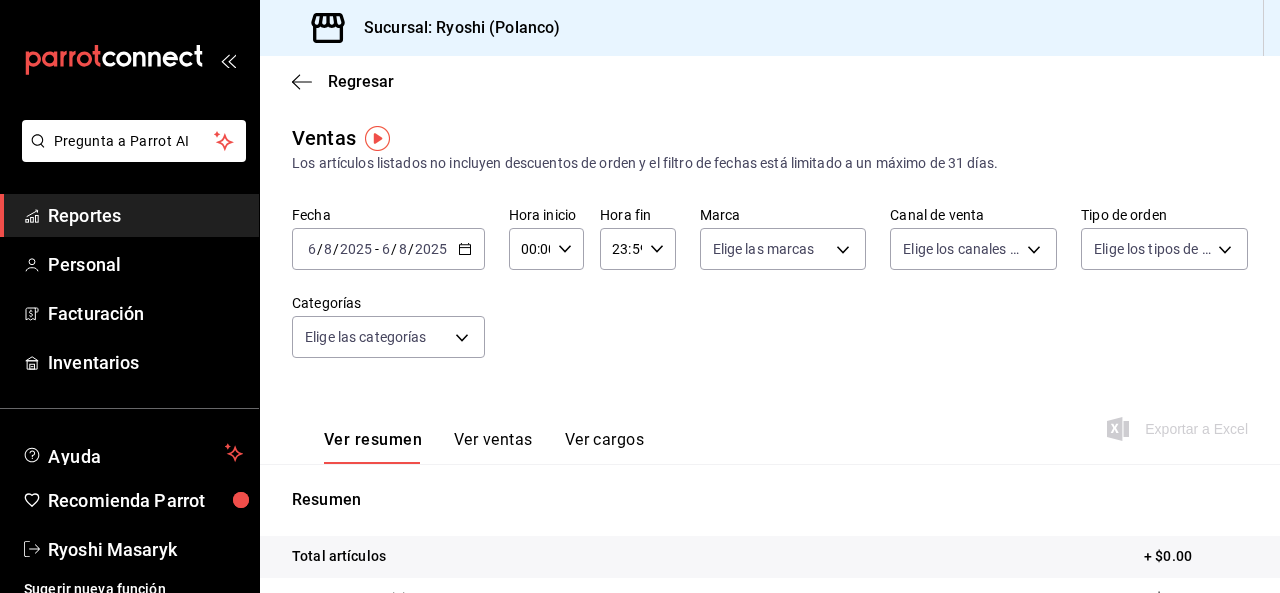 click on "Ver resumen Ver ventas Ver cargos Exportar a Excel" at bounding box center [770, 423] 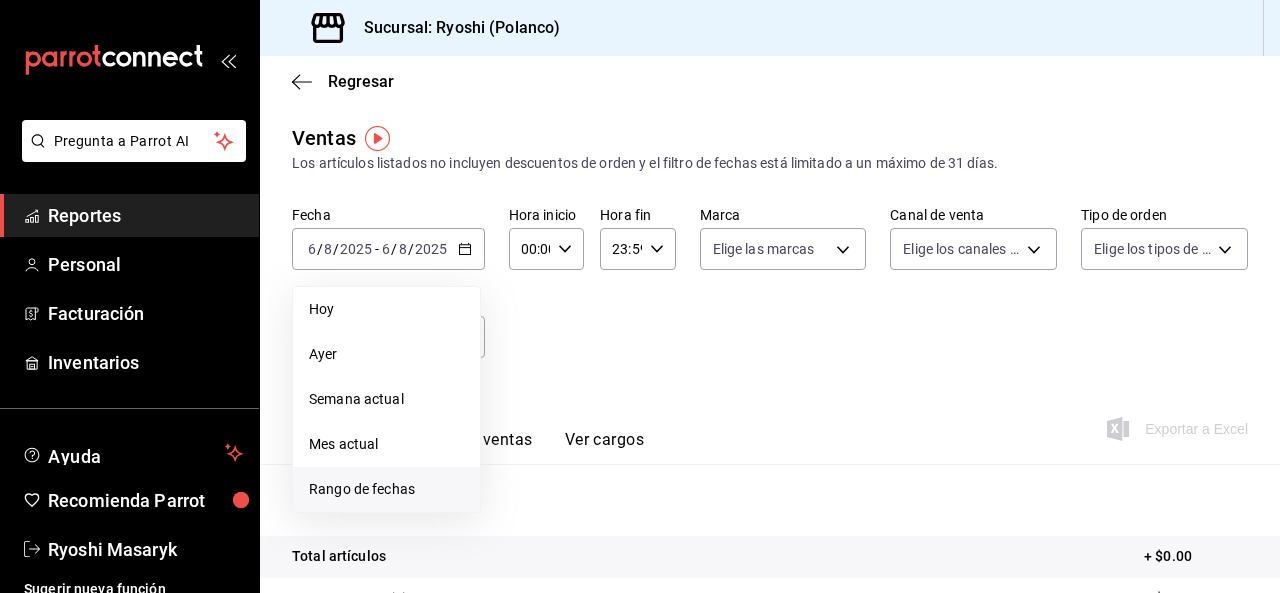 click on "Rango de fechas" at bounding box center [386, 489] 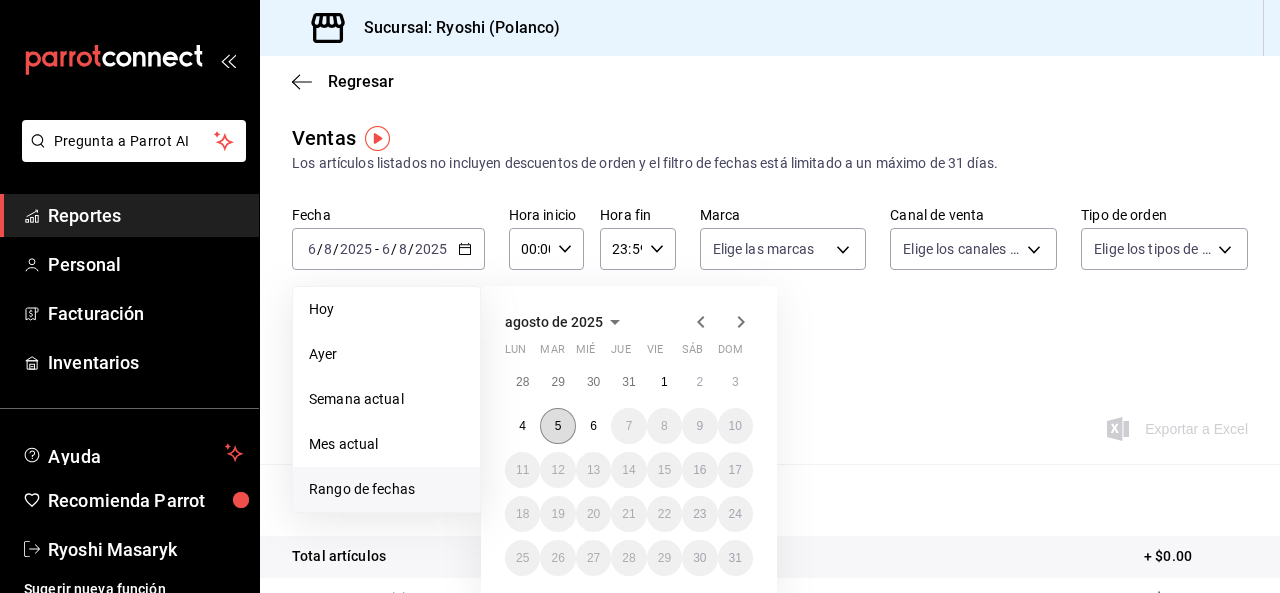 click on "5" at bounding box center (557, 426) 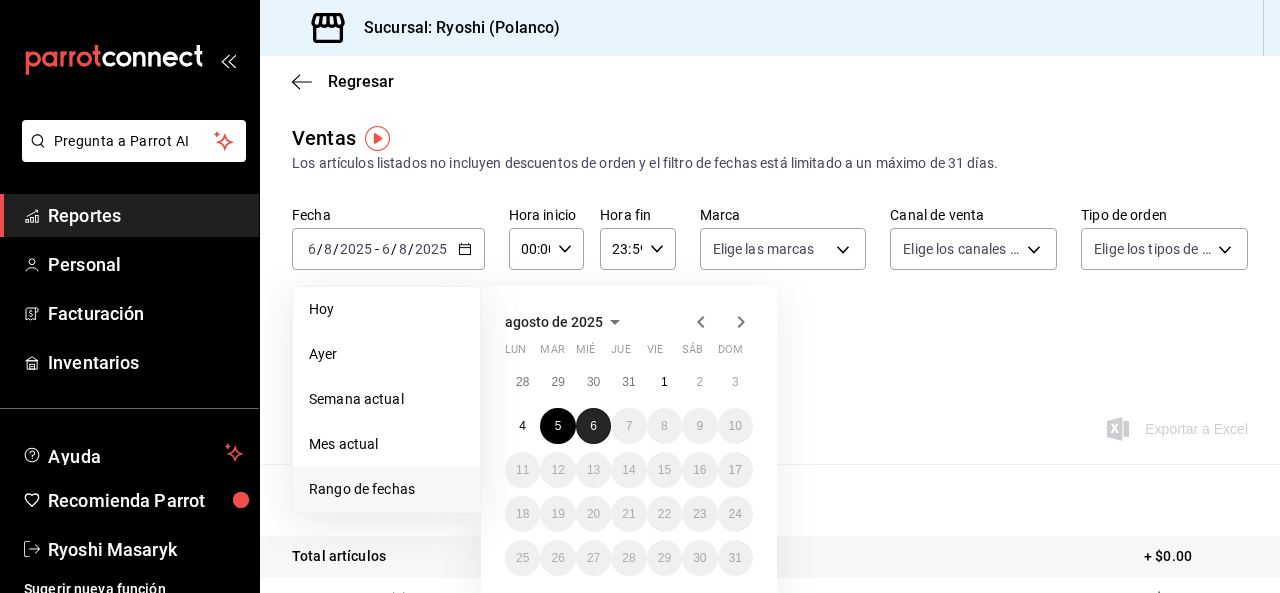 click on "6" at bounding box center [593, 426] 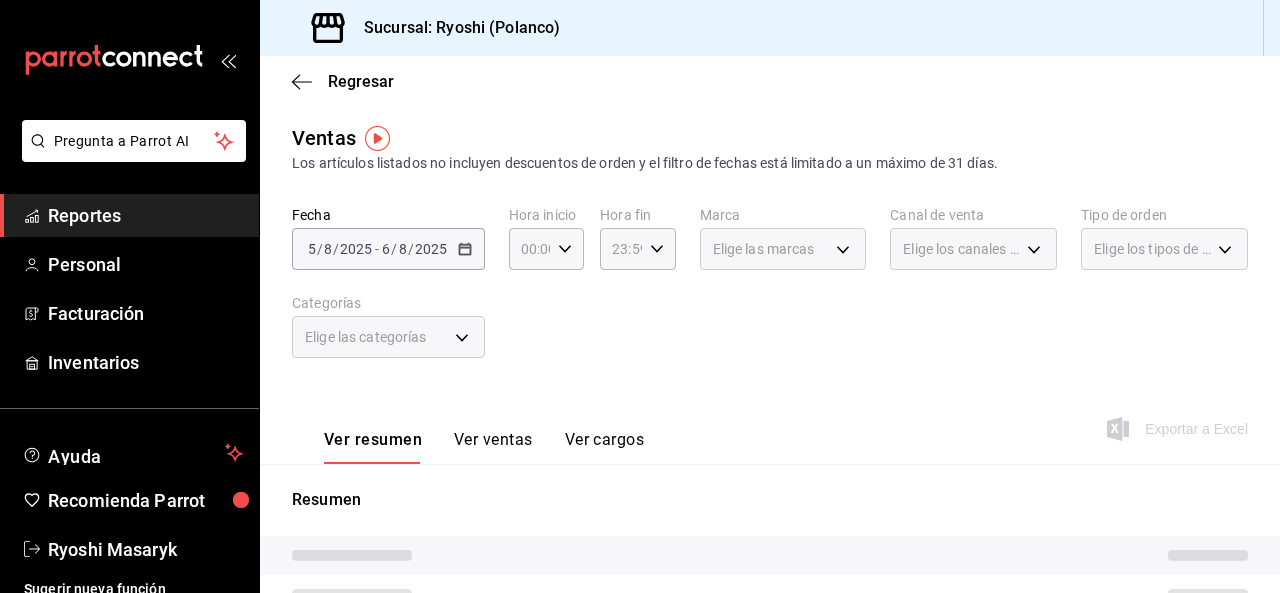 click on "Elige las categorías" at bounding box center [388, 337] 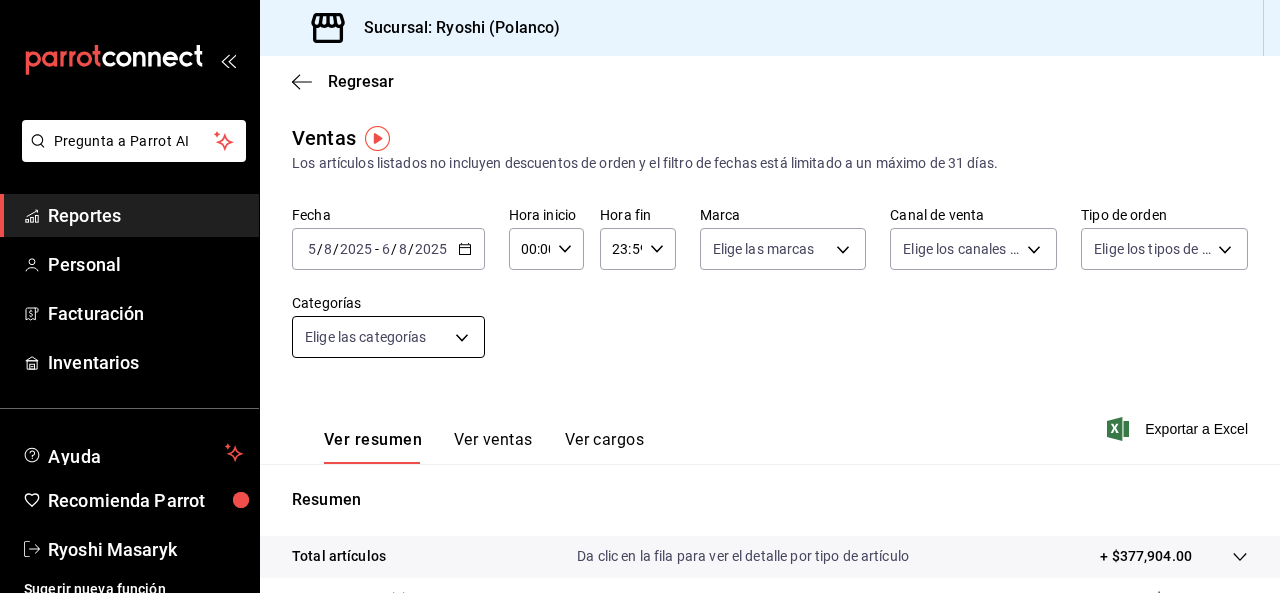 click on "Pregunta a Parrot AI Reportes   Personal   Facturación   Inventarios   Ayuda Recomienda Parrot   Ryoshi Masaryk   Sugerir nueva función   Sucursal: Ryoshi ([CITY]) Regresar Ventas Los artículos listados no incluyen descuentos de orden y el filtro de fechas está limitado a un máximo de 31 días. Fecha [DATE] [DATE] - [DATE] Hora inicio 00:00 Hora inicio Hora fin 23:59 Hora fin Marca Elige las marcas Canal de venta Elige los canales de venta Tipo de orden Elige los tipos de orden Categorías Elige las categorías Ver resumen Ver ventas Ver cargos Exportar a Excel Resumen Total artículos Da clic en la fila para ver el detalle por tipo de artículo + $377,904.00 Cargos por servicio + $0.00 Venta bruta = $377,904.00 Descuentos totales - $3,452.80 Certificados de regalo - $2,000.00 Venta total = $372,451.20 Impuestos - $51,372.58 Venta neta = $321,078.62 Pregunta a Parrot AI Reportes   Personal   Facturación   Inventarios   Ayuda Recomienda Parrot   Ryoshi Masaryk     Ir a video" at bounding box center [640, 296] 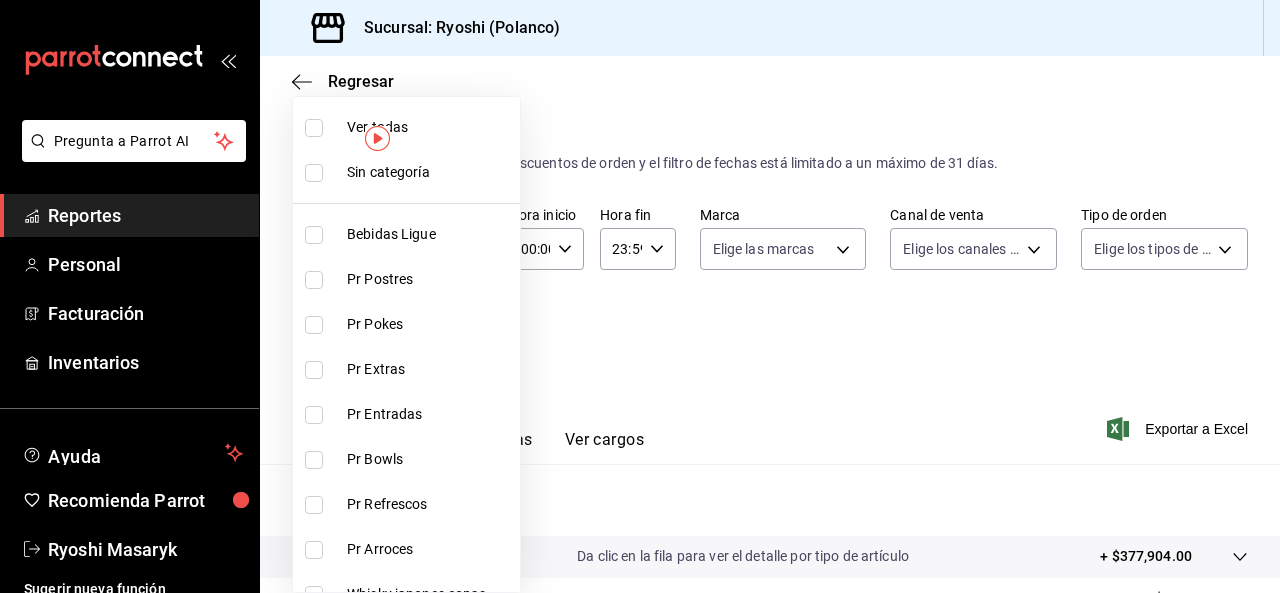 click at bounding box center (314, 128) 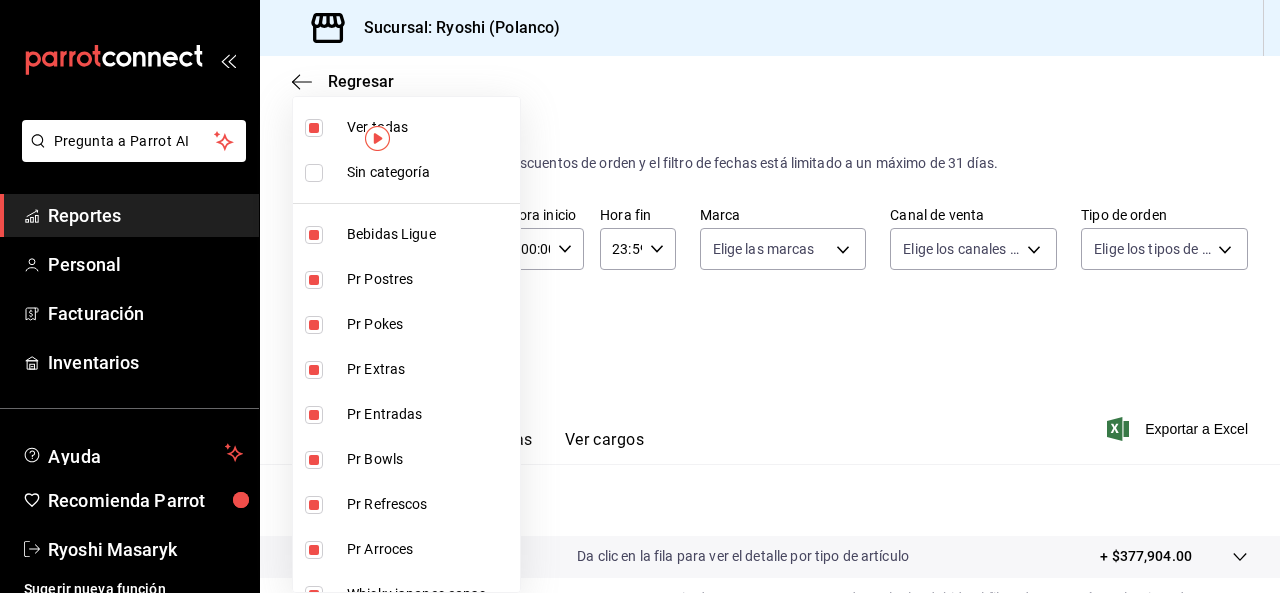 click at bounding box center [640, 296] 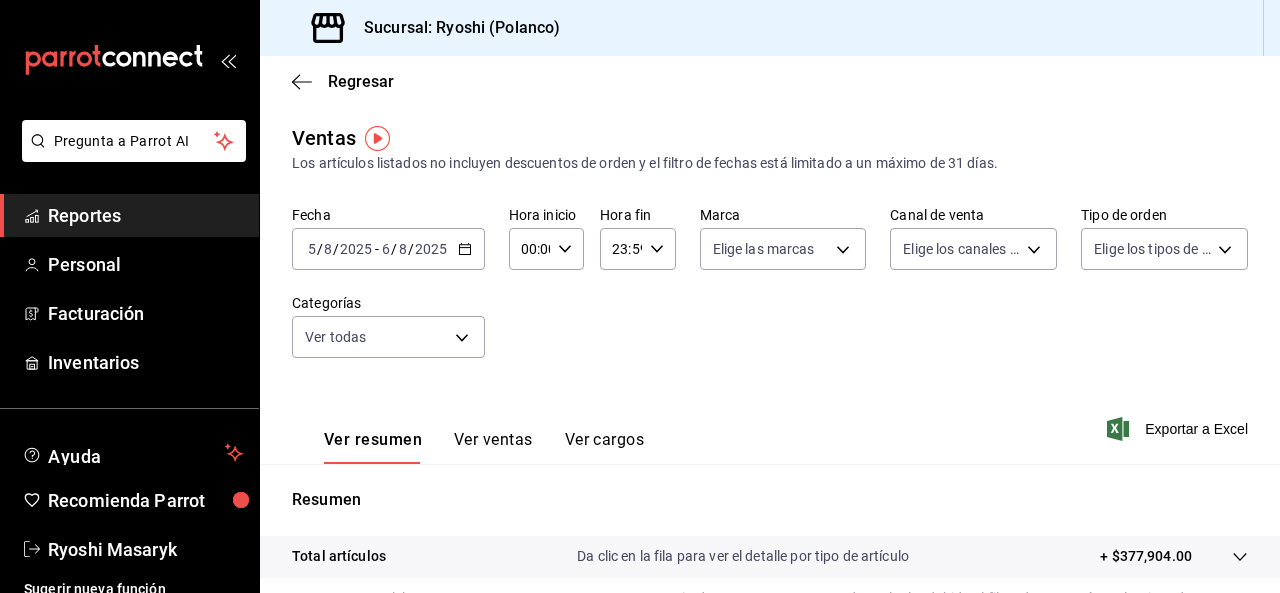 click at bounding box center (640, 296) 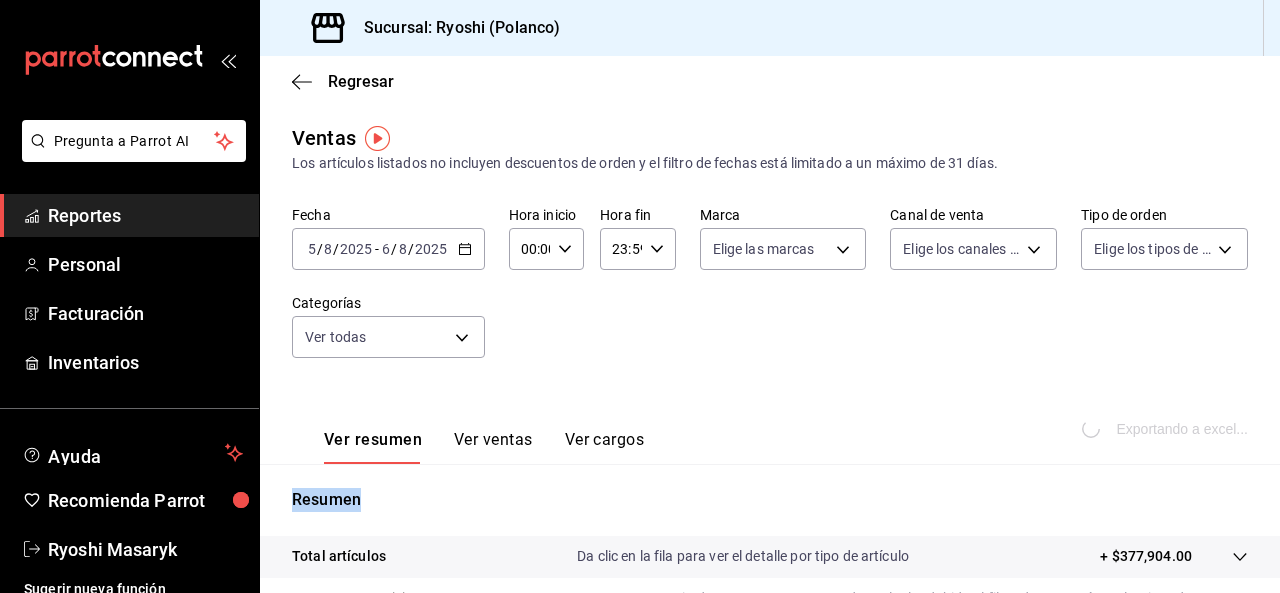click on "Exportando a excel..." at bounding box center (1167, 429) 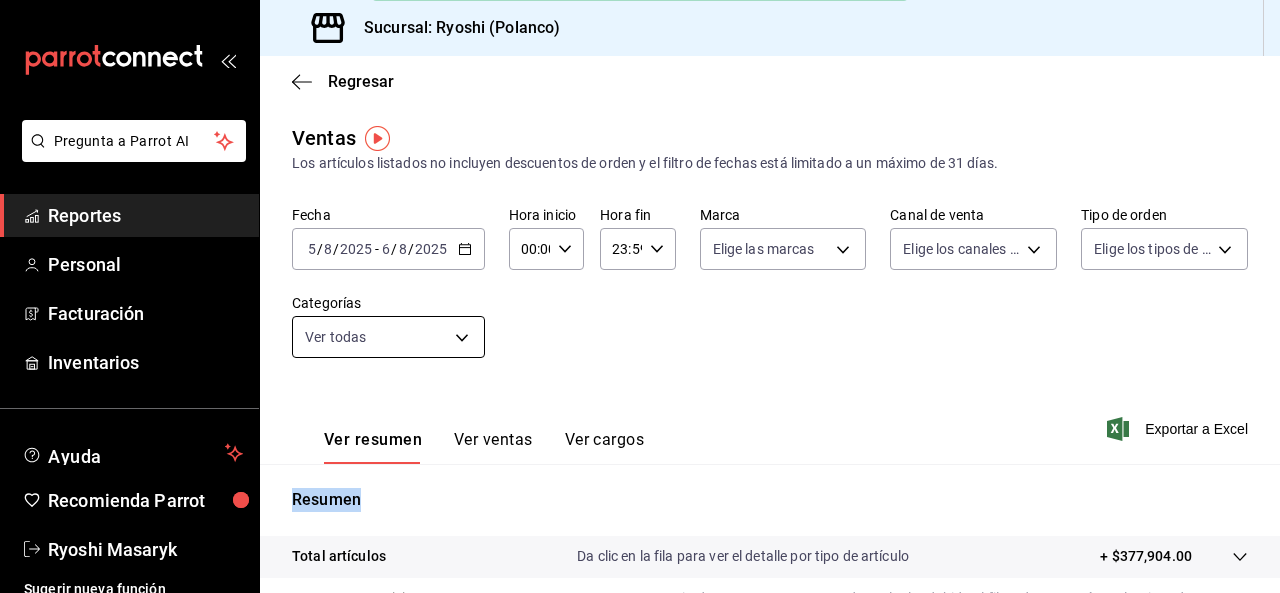 click on "Pregunta a Parrot AI Reportes   Personal   Facturación   Inventarios   Ayuda Recomienda Parrot   Ryoshi Masaryk   Sugerir nueva función   Sucursal: Ryoshi ([CITY]) Regresar Ventas Los artículos listados no incluyen descuentos de orden y el filtro de fechas está limitado a un máximo de 31 días. Fecha [DATE] [DATE] - [DATE] Hora inicio 00:00 Hora inicio Hora fin 23:59 Hora fin Marca Elige las marcas Canal de venta Elige los canales de venta Tipo de orden Elige los tipos de orden Categorías Ver todas Ver resumen Ver ventas Ver cargos Exportar a Excel Resumen Total artículos Da clic en la fila para ver el detalle por tipo de artículo + $377,904.00 Cargos por servicio  Sin datos por que no se pueden calcular debido al filtro de categorías seleccionado Venta bruta = $377,904.00 Descuentos totales  Sin datos por que no se pueden calcular debido al filtro de categorías seleccionado Certificados de regalo Venta total = $377,904.00 Impuestos - $51,372.58 Venta neta = $326,531.42" at bounding box center (640, 296) 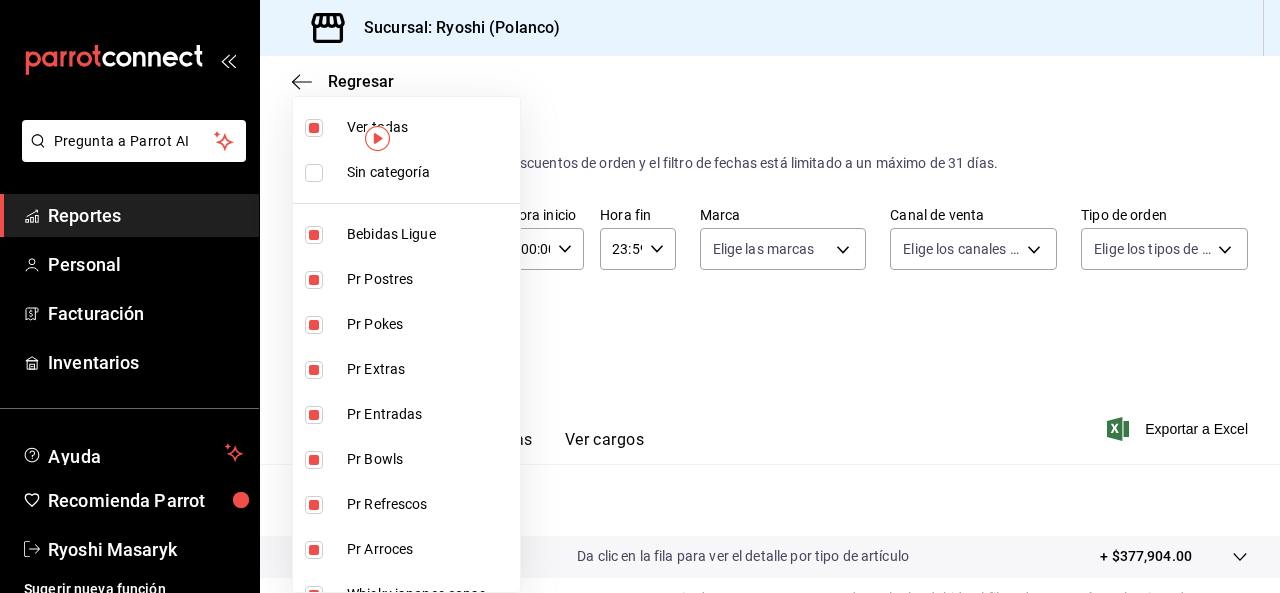 click at bounding box center [314, 128] 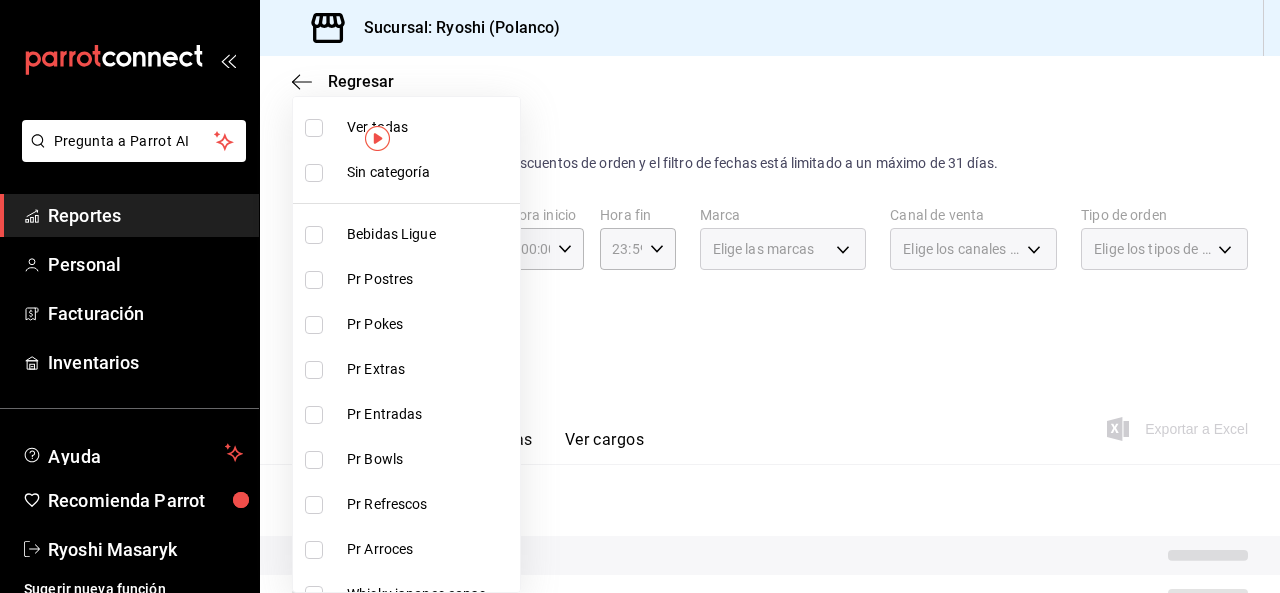 click at bounding box center [314, 280] 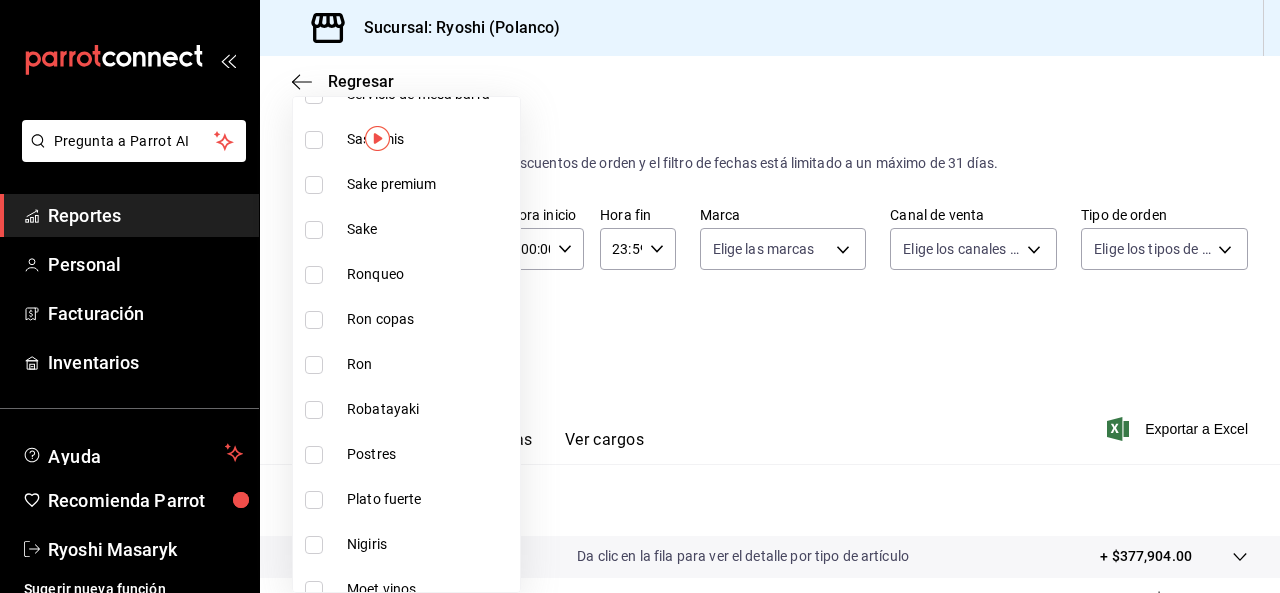 scroll, scrollTop: 1404, scrollLeft: 0, axis: vertical 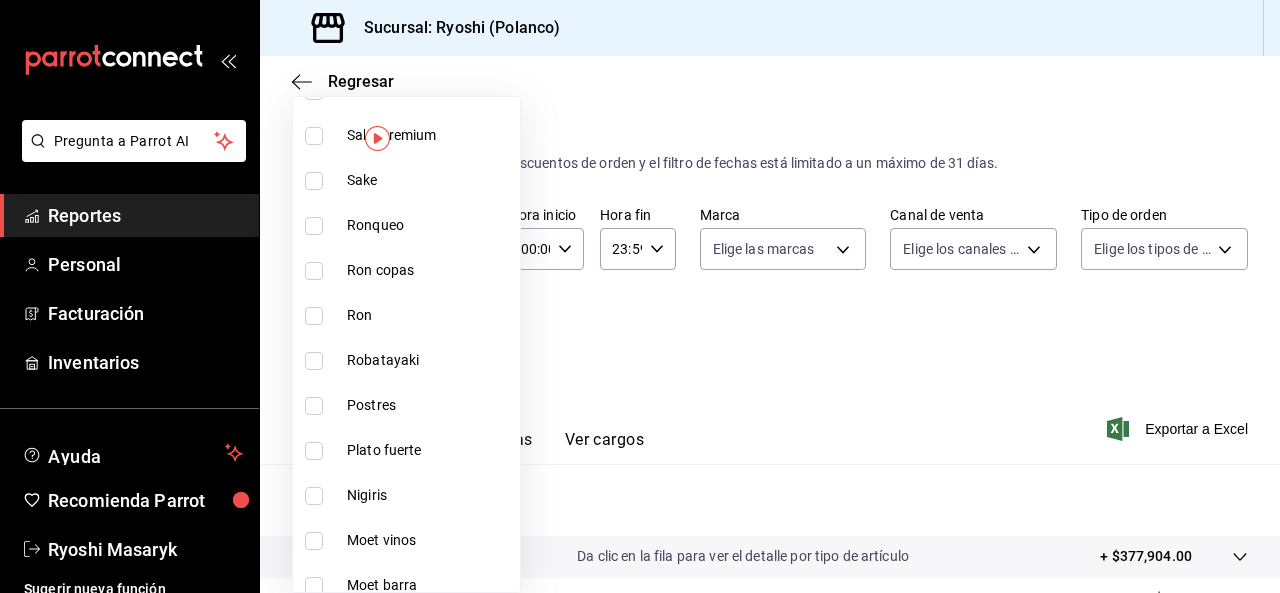 click at bounding box center (314, 406) 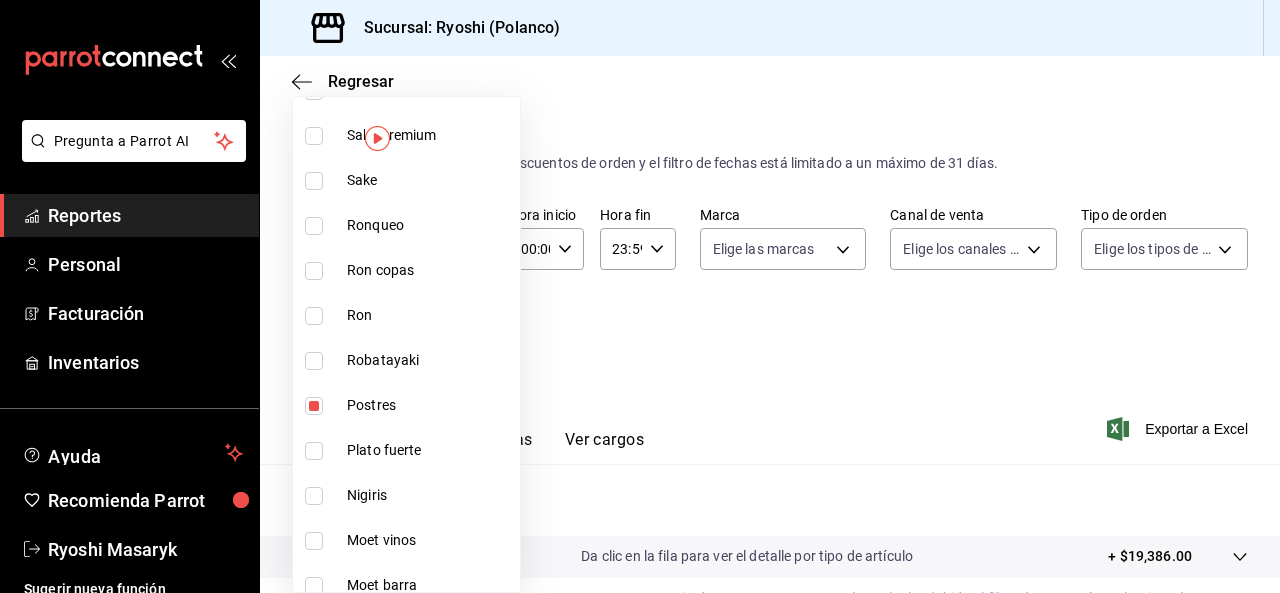 click at bounding box center (640, 296) 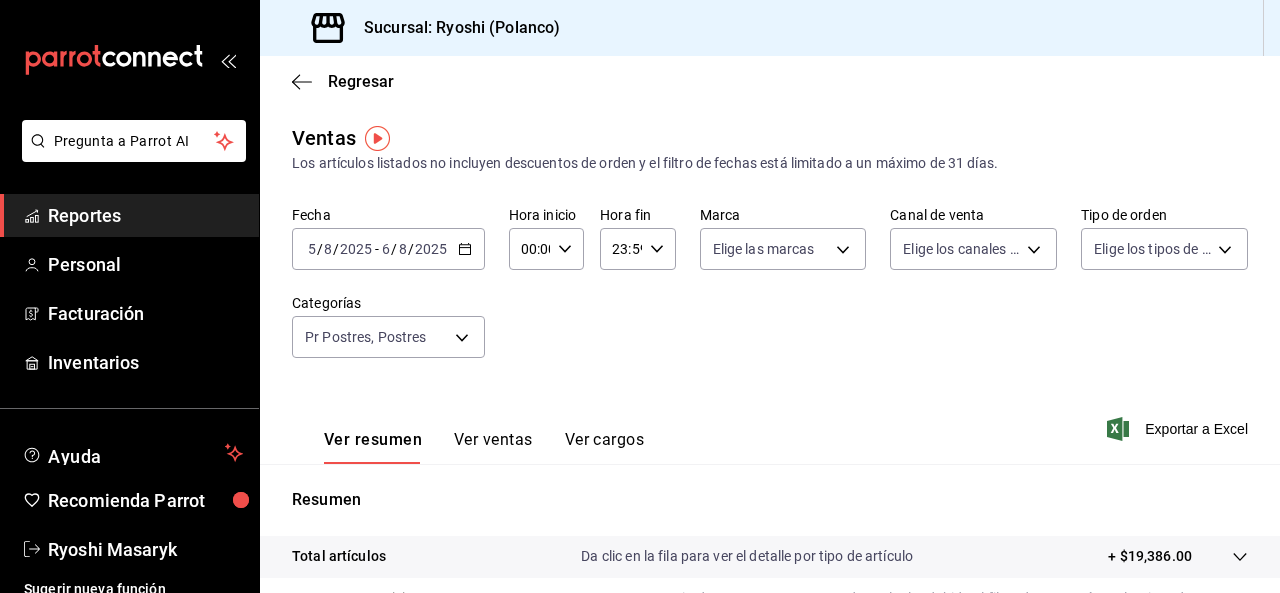 click at bounding box center (640, 296) 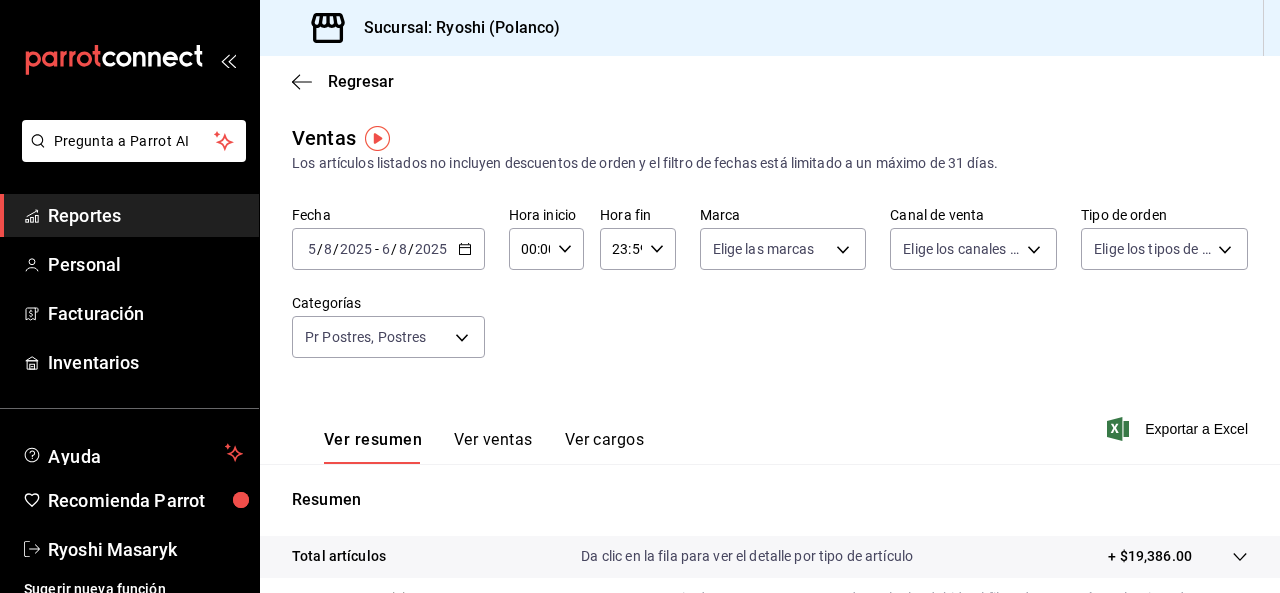 click on "Exportar a Excel" at bounding box center (1179, 429) 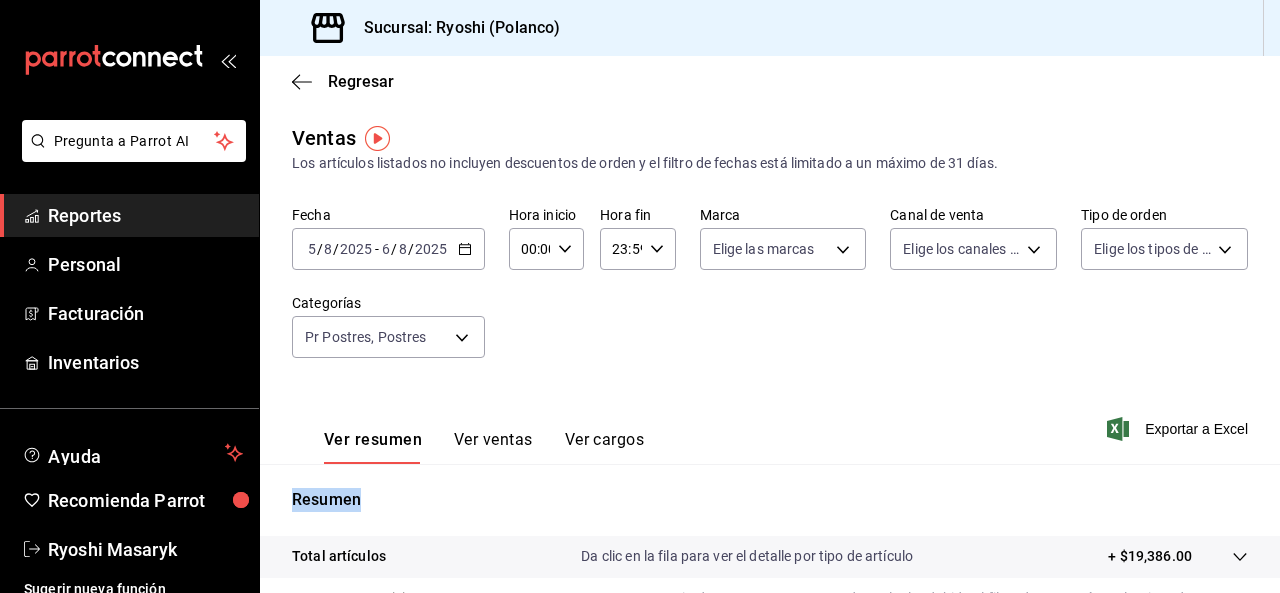 click on "Exportar a Excel" at bounding box center [1179, 429] 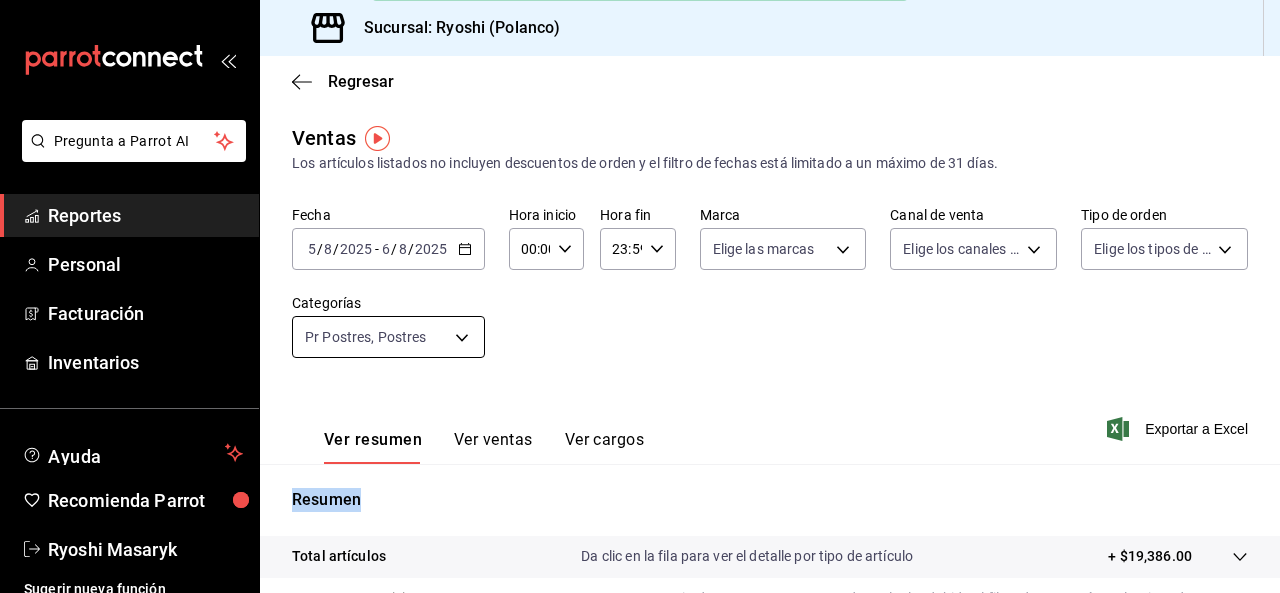 click on "Pregunta a Parrot AI Reportes   Personal   Facturación   Inventarios   Ayuda Recomienda Parrot   Ryoshi Masaryk   Sugerir nueva función   Sucursal: Ryoshi ([CITY]) Regresar Ventas Los artículos listados no incluyen descuentos de orden y el filtro de fechas está limitado a un máximo de 31 días. Fecha [DATE] [DATE] - [DATE] Hora inicio 00:00 Hora inicio Hora fin 23:59 Hora fin Marca Elige las marcas Canal de venta Elige los canales de venta Tipo de orden Elige los tipos de orden Categorías Pr Postres, Postres [UUID], [UUID] Ver resumen Ver ventas Ver cargos Exportar a Excel Resumen Total artículos Da clic en la fila para ver el detalle por tipo de artículo + $19,386.00 Cargos por servicio  Sin datos por que no se pueden calcular debido al filtro de categorías seleccionado Venta bruta = $19,386.00 Descuentos totales  Sin datos por que no se pueden calcular debido al filtro de categorías seleccionado Venta total" at bounding box center (640, 296) 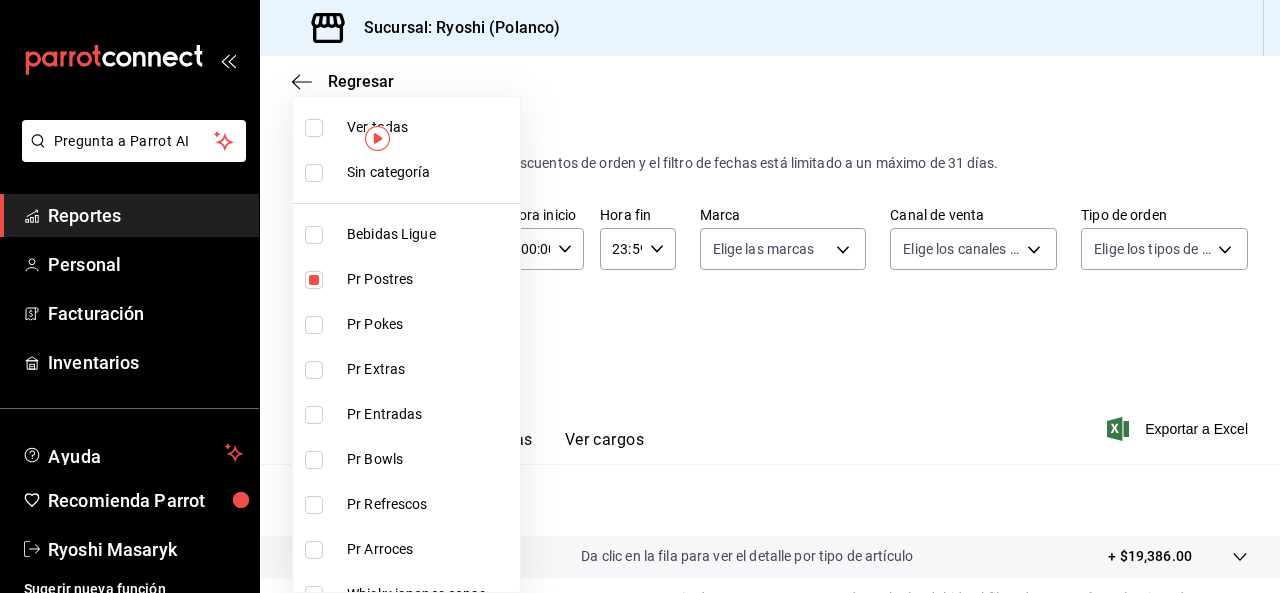 click at bounding box center [314, 128] 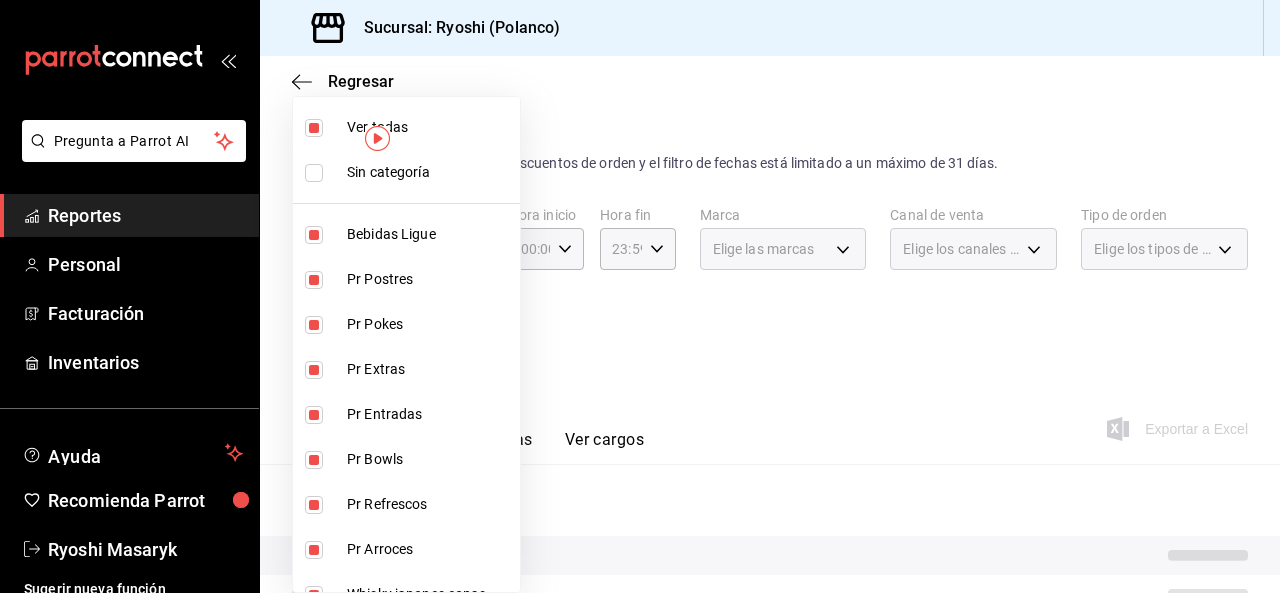 click at bounding box center (314, 128) 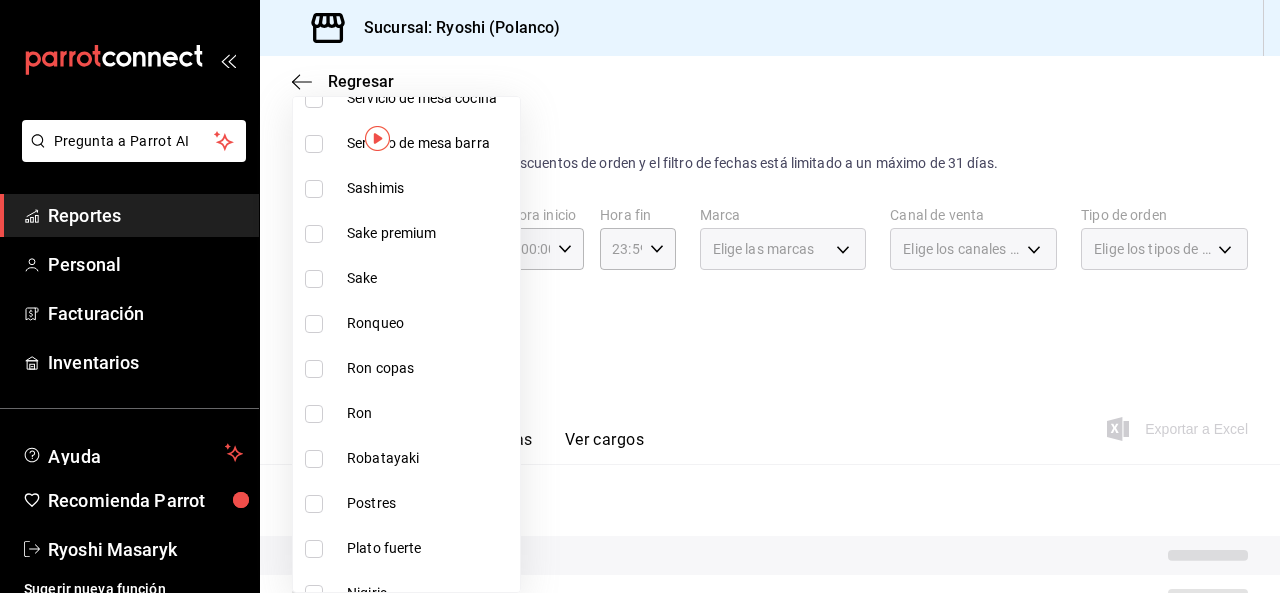 scroll, scrollTop: 1265, scrollLeft: 0, axis: vertical 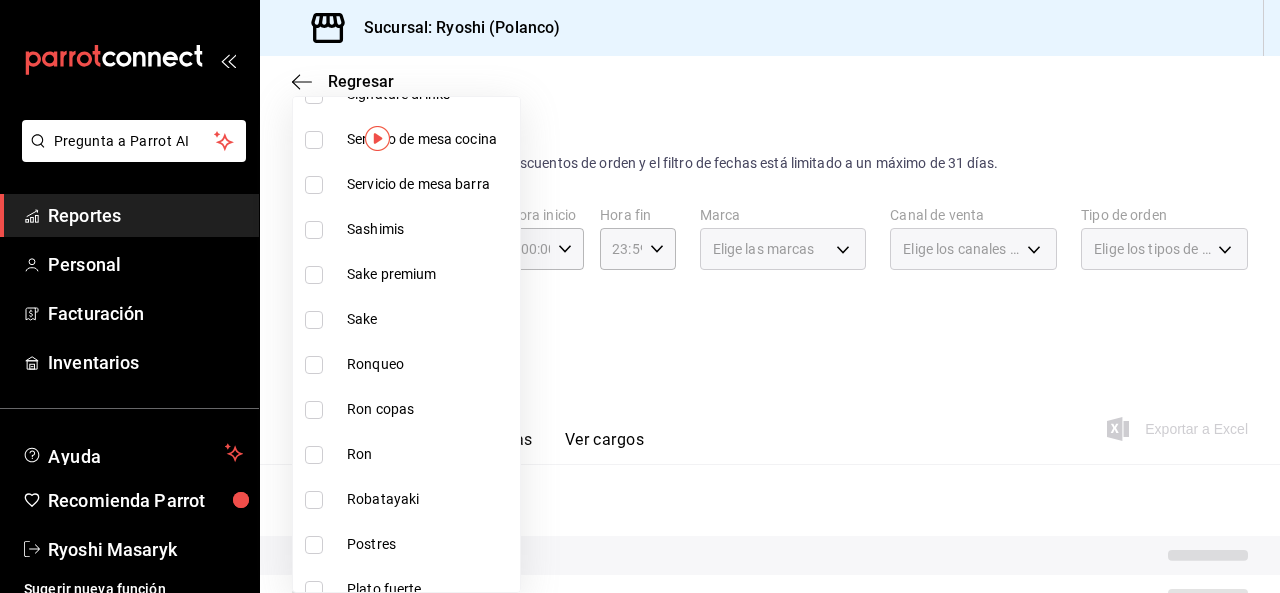 click at bounding box center [314, 275] 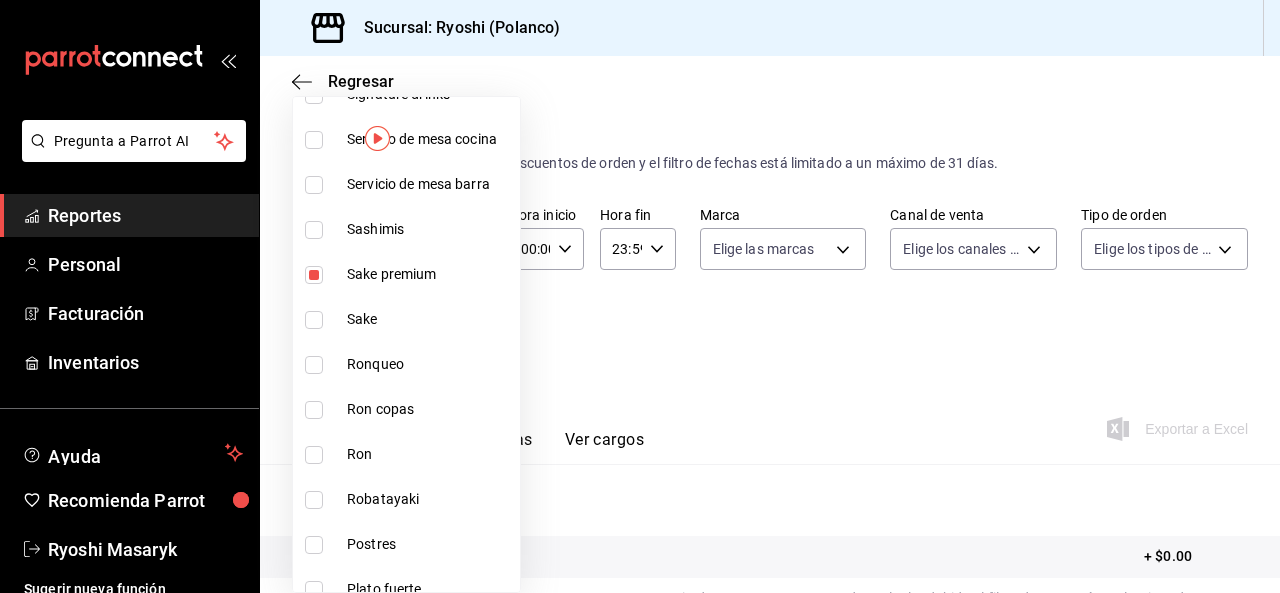 click at bounding box center (314, 320) 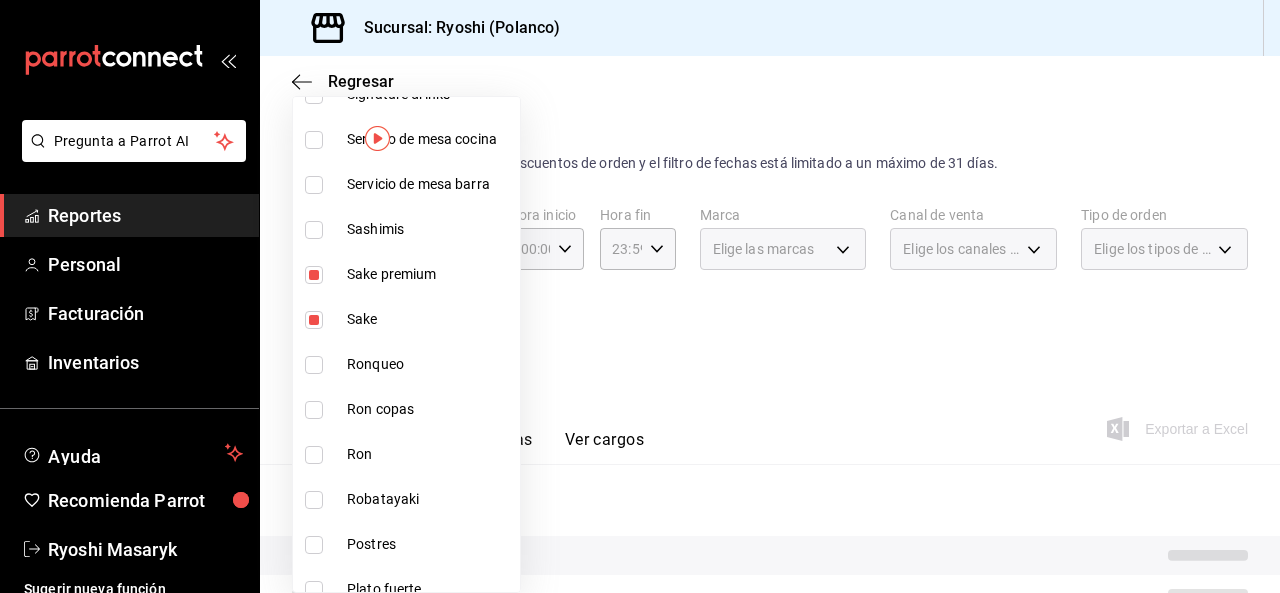 click at bounding box center (640, 296) 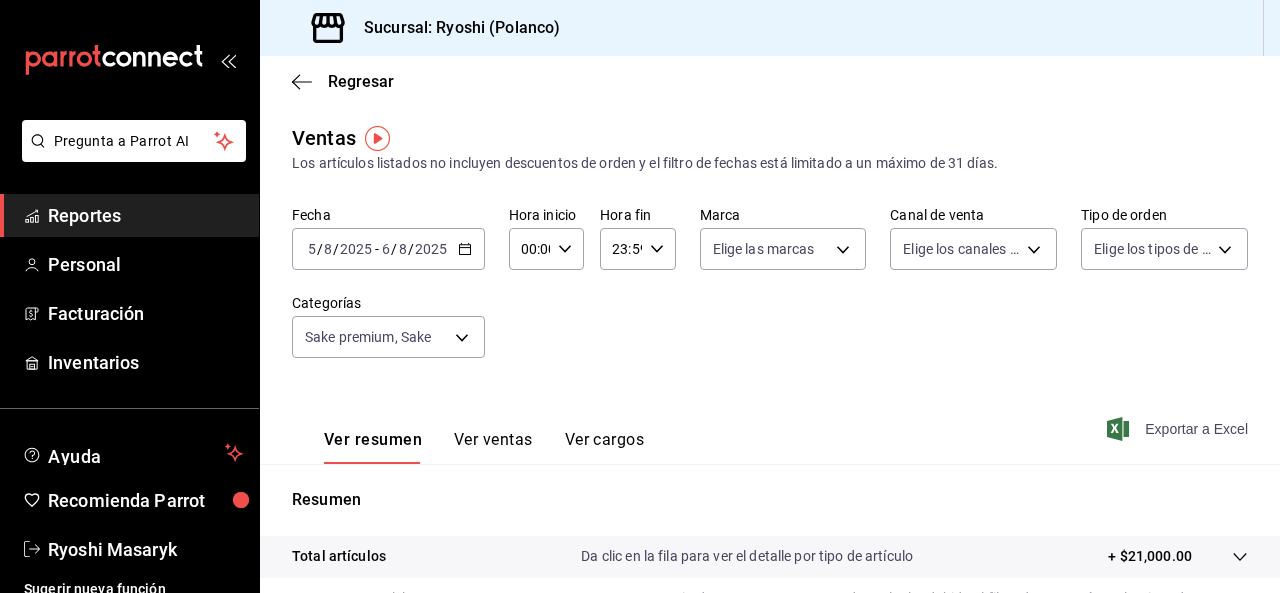 click on "Exportar a Excel" at bounding box center (1179, 429) 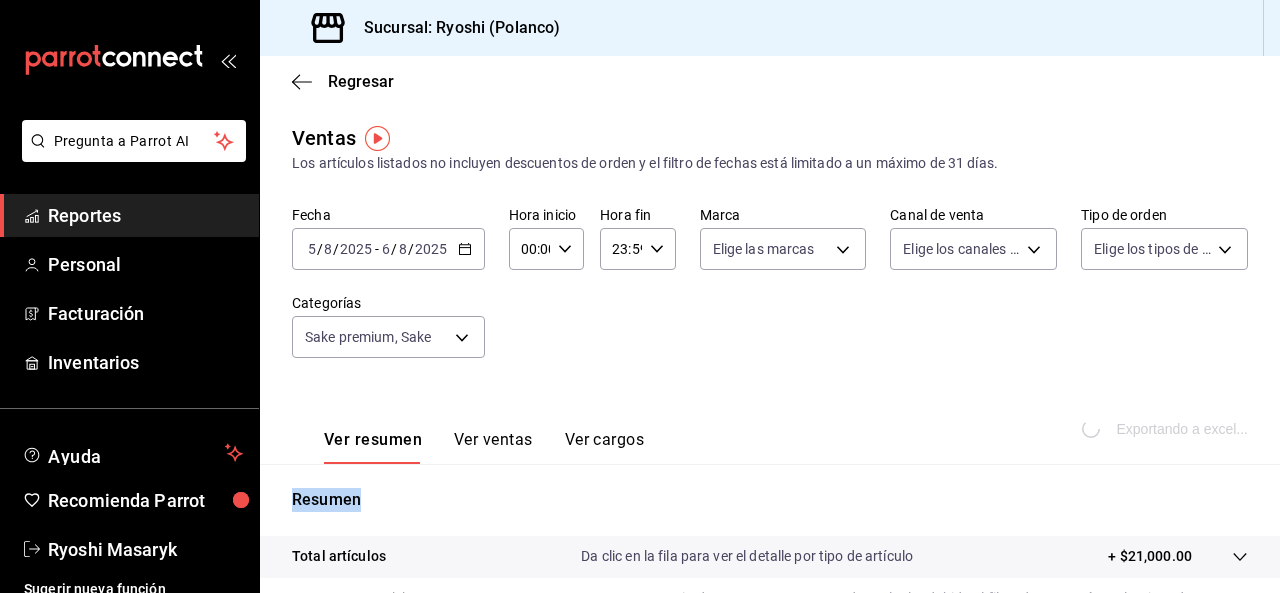click on "Exportando a excel..." at bounding box center (1167, 429) 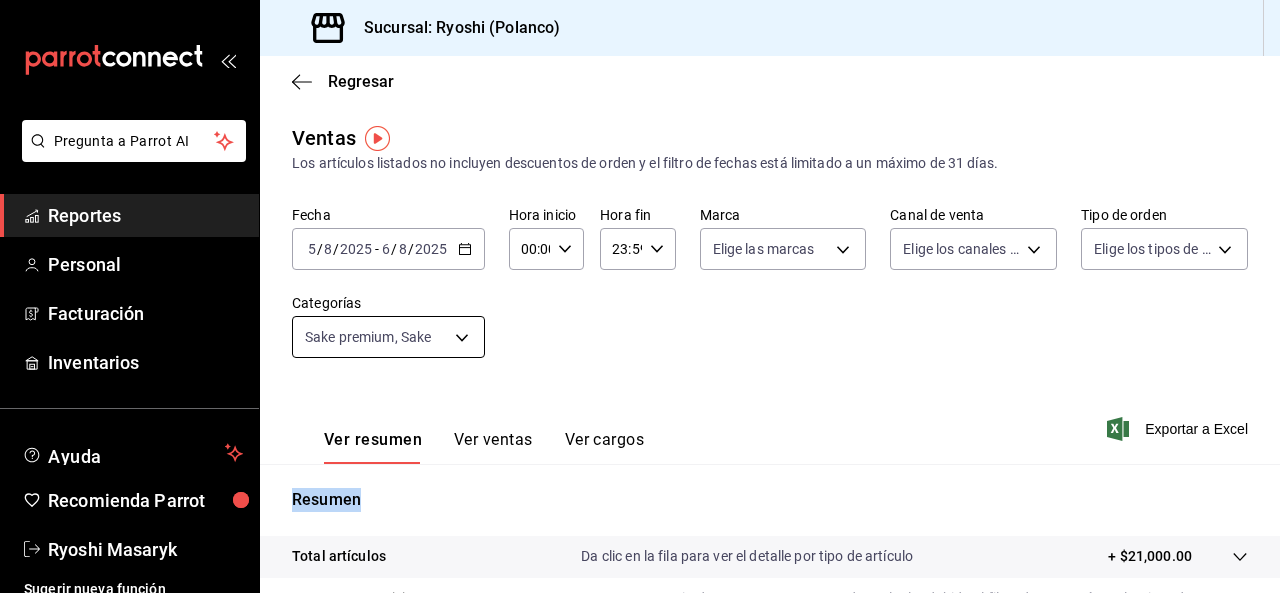 click on "Pregunta a Parrot AI Reportes   Personal   Facturación   Inventarios   Ayuda Recomienda Parrot   Ryoshi Masaryk   Sugerir nueva función   Sucursal: Ryoshi ([CITY]) Regresar Ventas Los artículos listados no incluyen descuentos de orden y el filtro de fechas está limitado a un máximo de 31 días. Fecha [DATE] [DATE] - [DATE] Hora inicio 00:00 Hora inicio Hora fin 23:59 Hora fin Marca Elige las marcas Canal de venta Elige los canales de venta Tipo de orden Elige los tipos de orden Categorías Sake premium, Sake [UUID], [UUID] Ver resumen Ver ventas Ver cargos Exportar a Excel Resumen Total artículos Da clic en la fila para ver el detalle por tipo de artículo + $21,000.00 Cargos por servicio  Sin datos por que no se pueden calcular debido al filtro de categorías seleccionado Venta bruta = $21,000.00 Descuentos totales  Sin datos por que no se pueden calcular debido al filtro de categorías seleccionado Venta total" at bounding box center [640, 296] 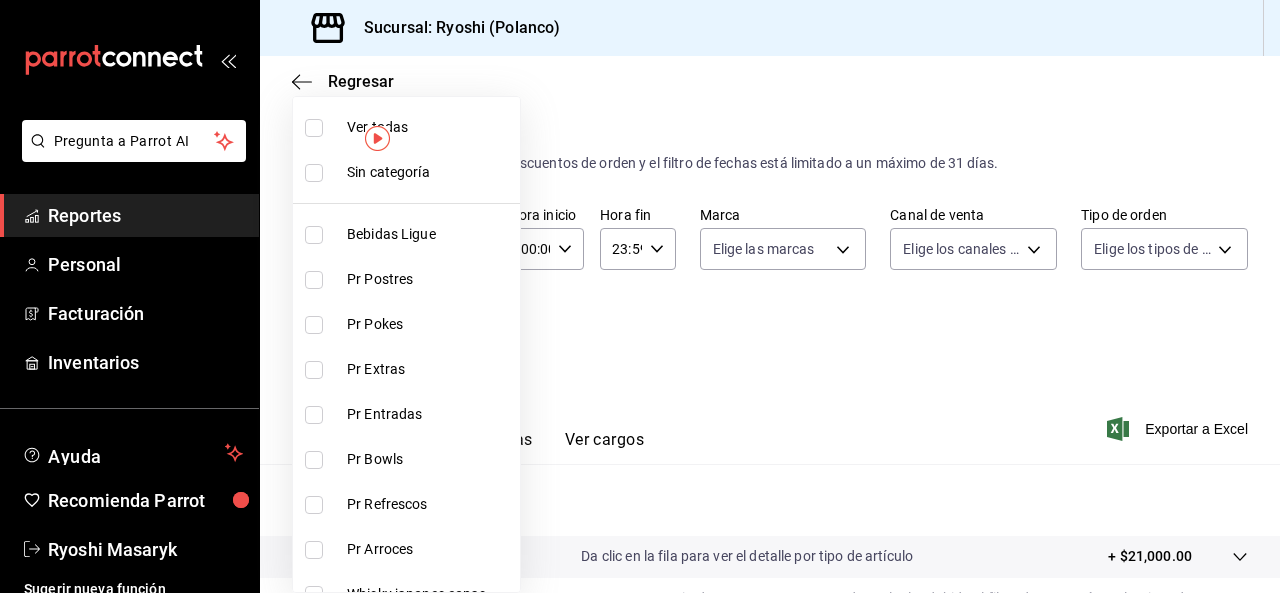 click at bounding box center [318, 128] 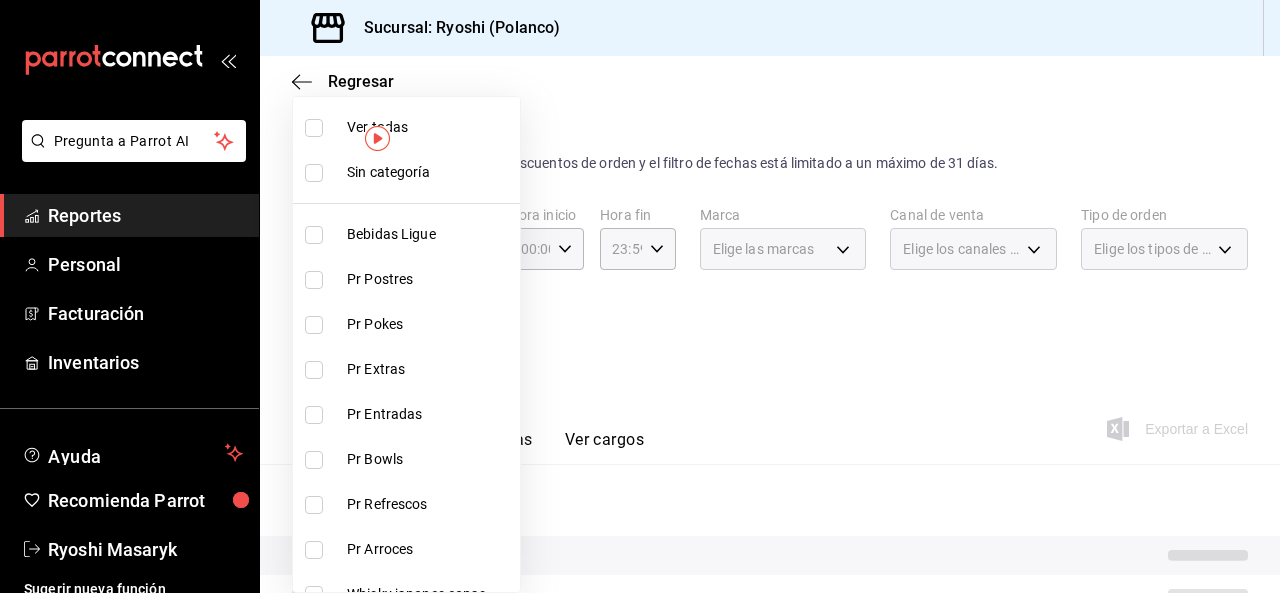 click at bounding box center (314, 128) 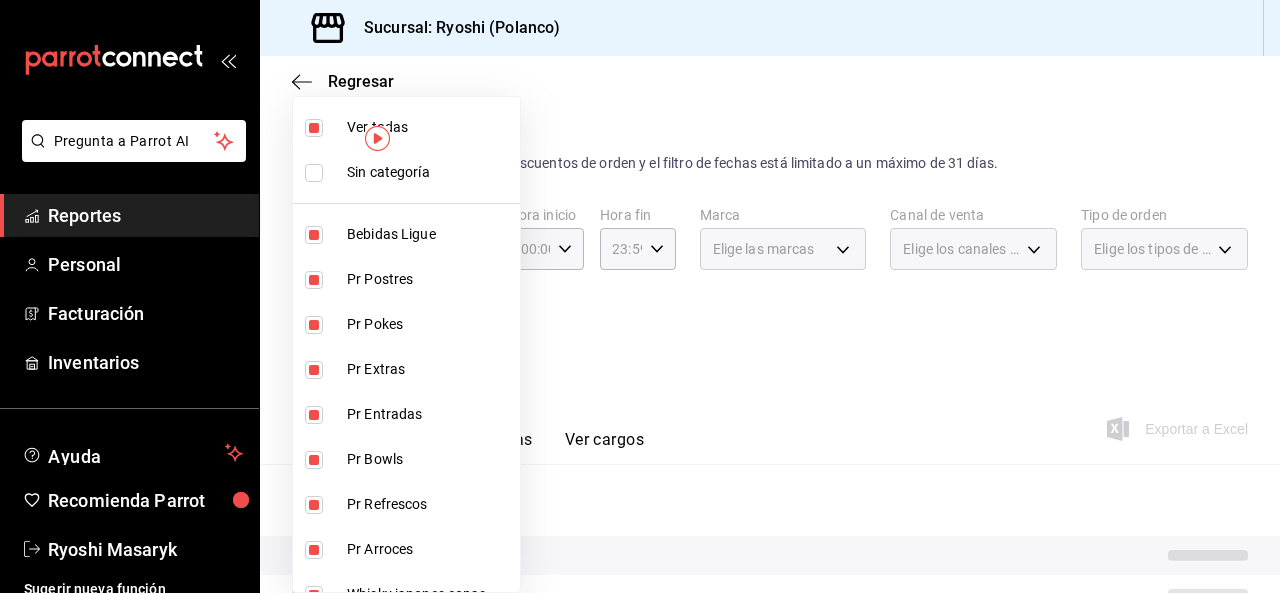 click at bounding box center (314, 128) 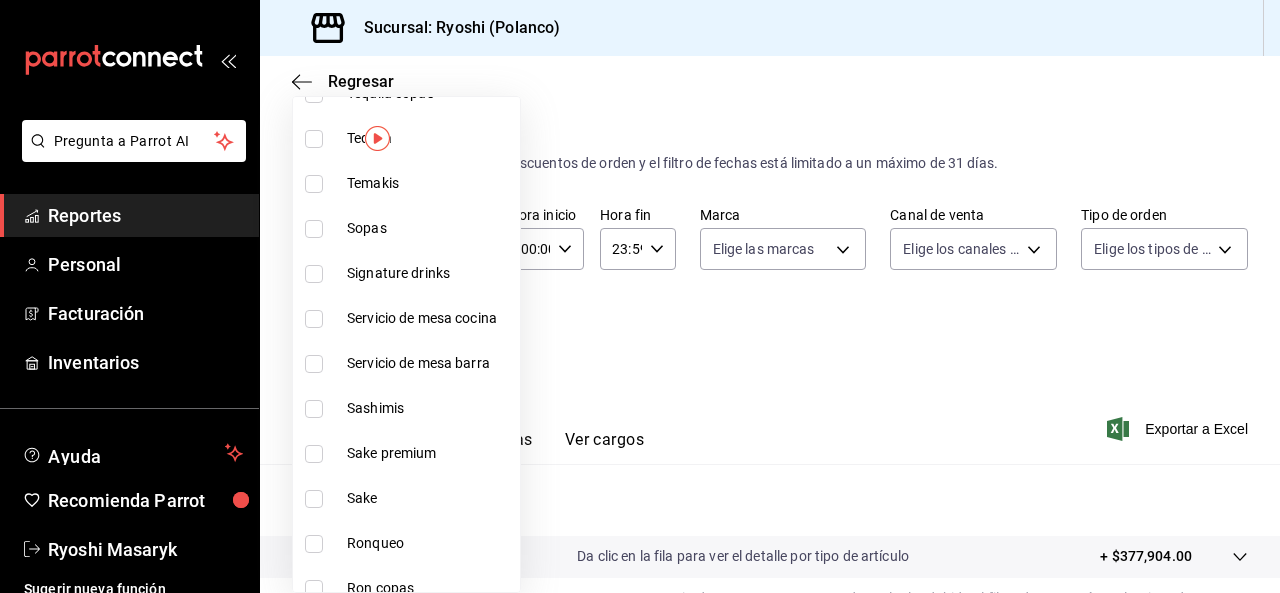 scroll, scrollTop: 0, scrollLeft: 0, axis: both 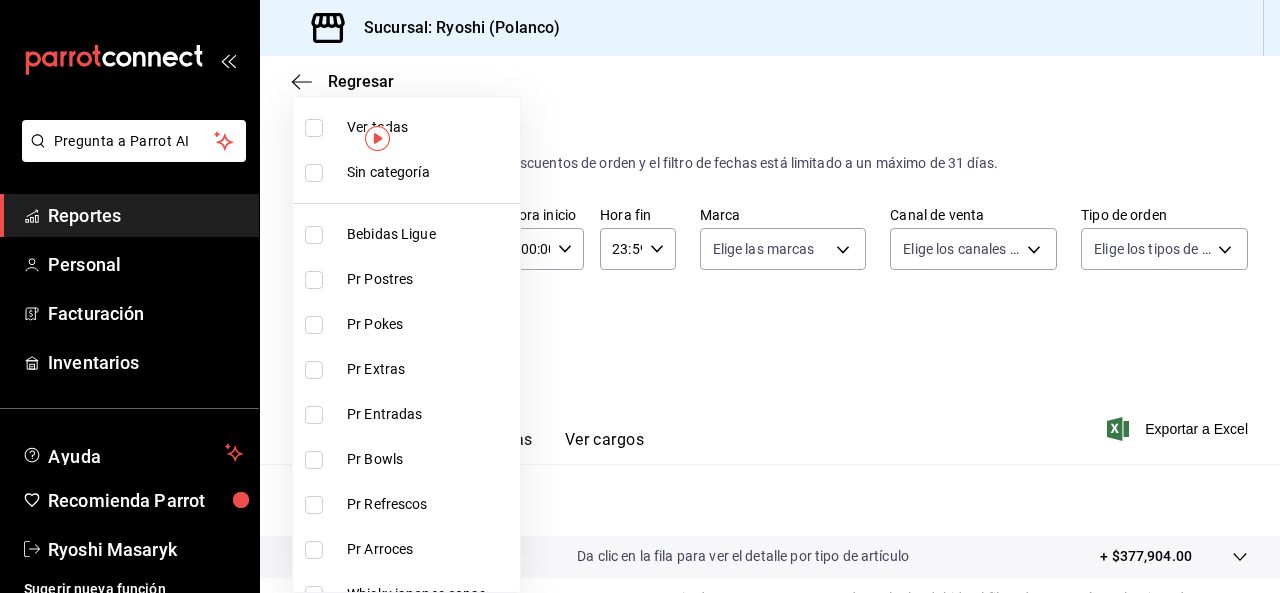 click at bounding box center (640, 296) 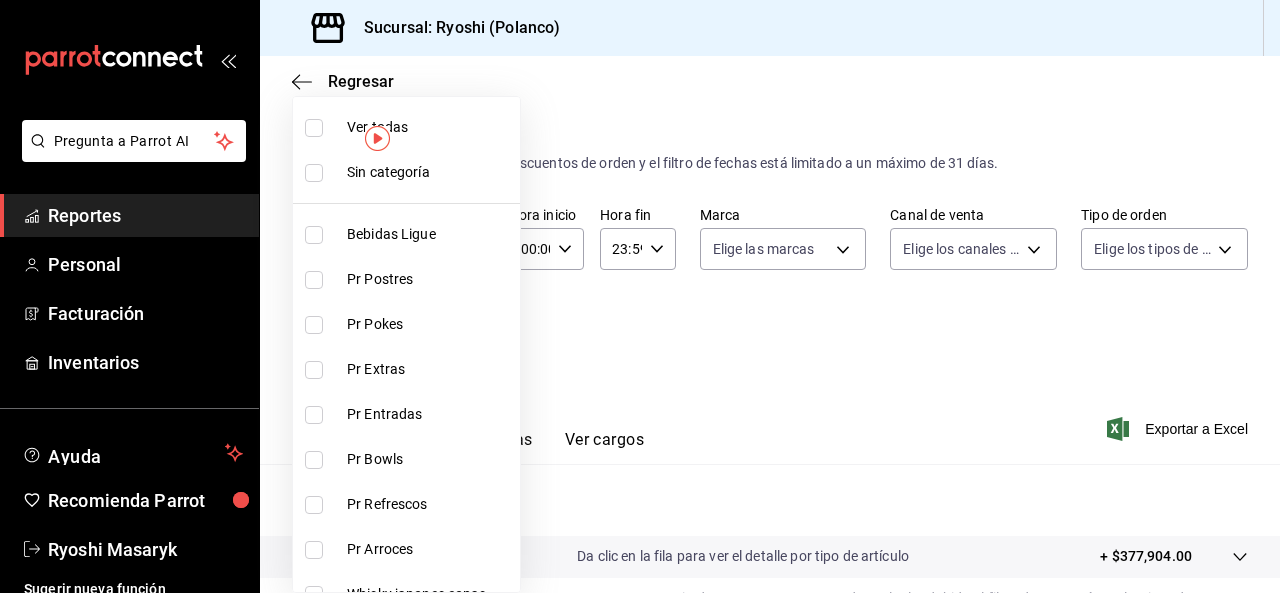 click on "Pregunta a Parrot AI Reportes   Personal   Facturación   Inventarios   Ayuda Recomienda Parrot   Ryoshi Masaryk   Sugerir nueva función   Sucursal: Ryoshi ([CITY]) Regresar Ventas Los artículos listados no incluyen descuentos de orden y el filtro de fechas está limitado a un máximo de 31 días. Fecha [DATE] [DATE] - [DATE] Hora inicio 00:00 Hora inicio Hora fin 23:59 Hora fin Marca Elige las marcas Canal de venta Elige los canales de venta Tipo de orden Elige los tipos de orden Categorías Elige las categorías Ver resumen Ver ventas Ver cargos Exportar a Excel Resumen Total artículos Da clic en la fila para ver el detalle por tipo de artículo + $377,904.00 Cargos por servicio  Sin datos por que no se pueden calcular debido al filtro de categorías seleccionado Venta bruta = $377,904.00 Descuentos totales  Sin datos por que no se pueden calcular debido al filtro de categorías seleccionado Certificados de regalo Venta total = $377,904.00 Impuestos - $51,372.58 Venta neta" at bounding box center (640, 296) 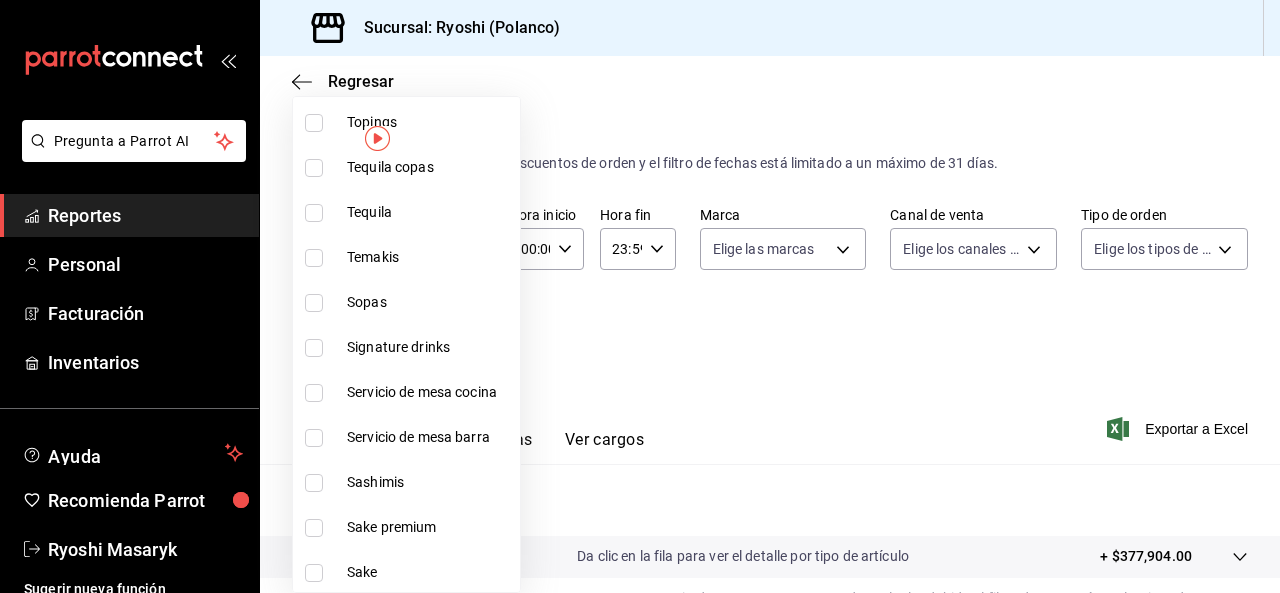 scroll, scrollTop: 1029, scrollLeft: 0, axis: vertical 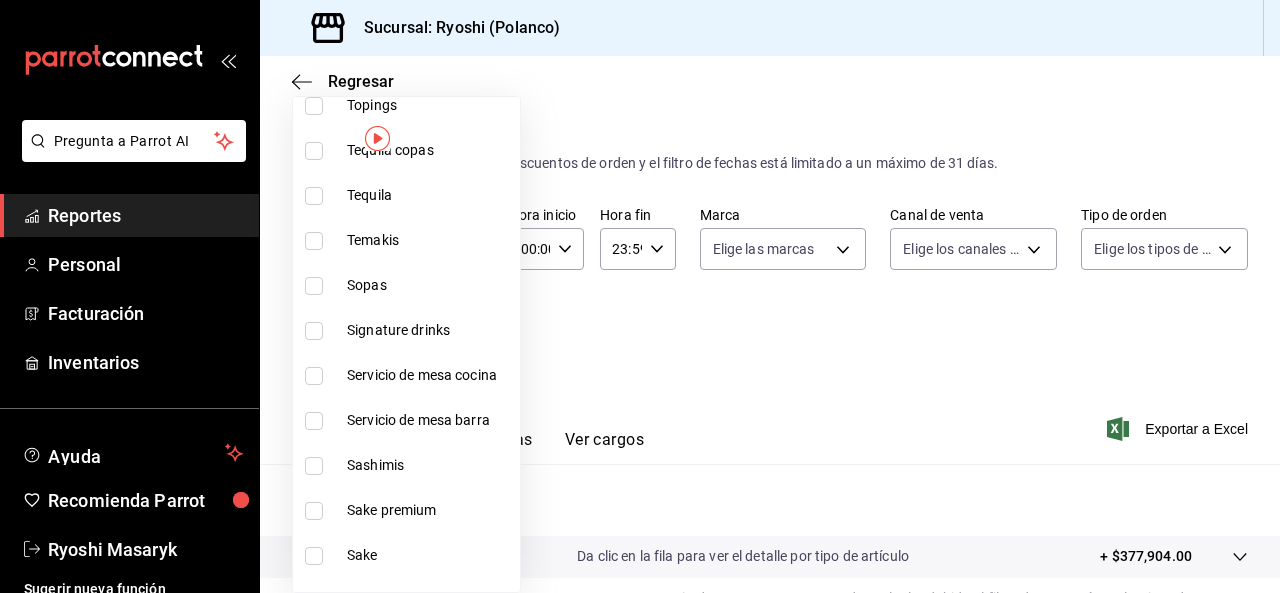 click at bounding box center [314, 331] 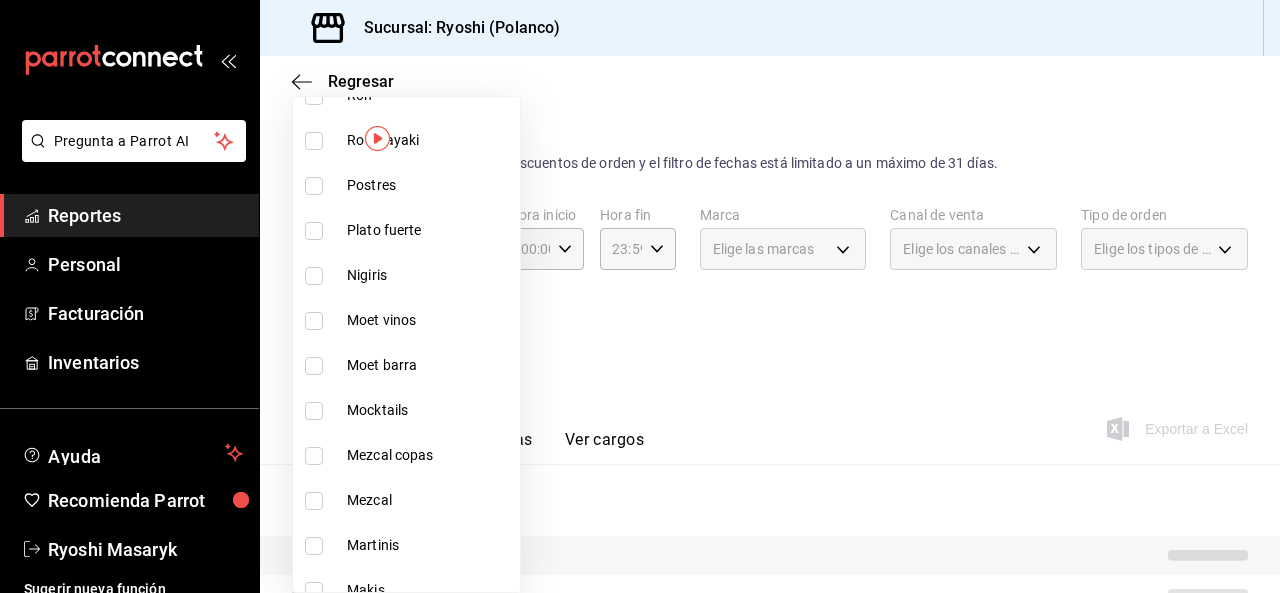 scroll, scrollTop: 1649, scrollLeft: 0, axis: vertical 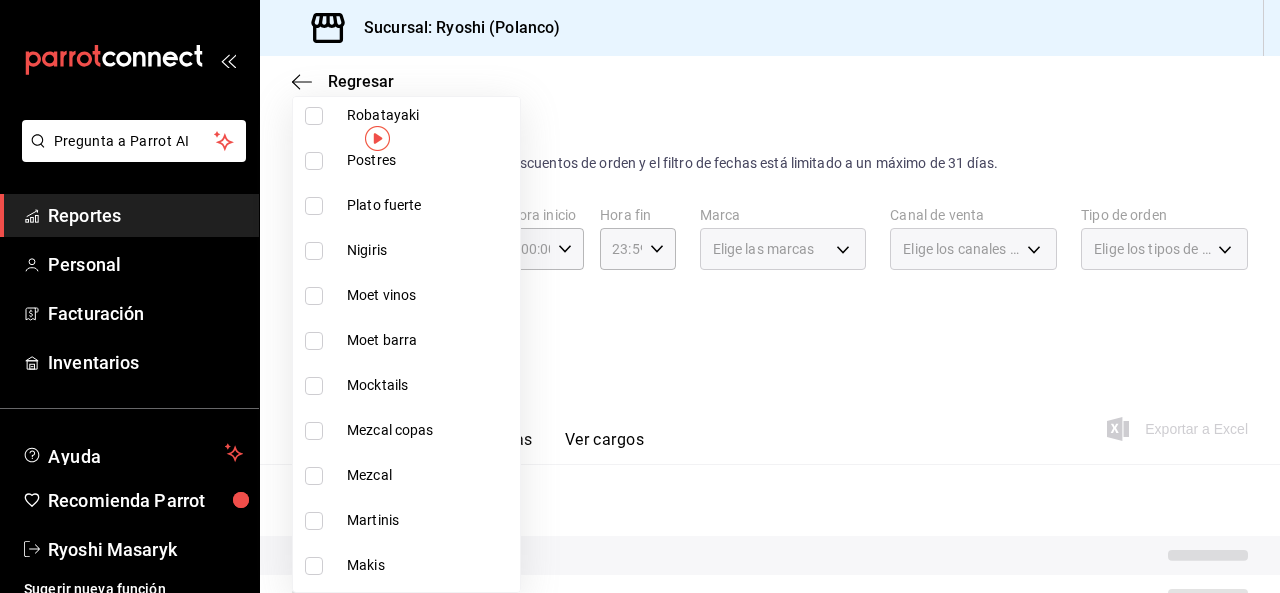 click at bounding box center (314, 521) 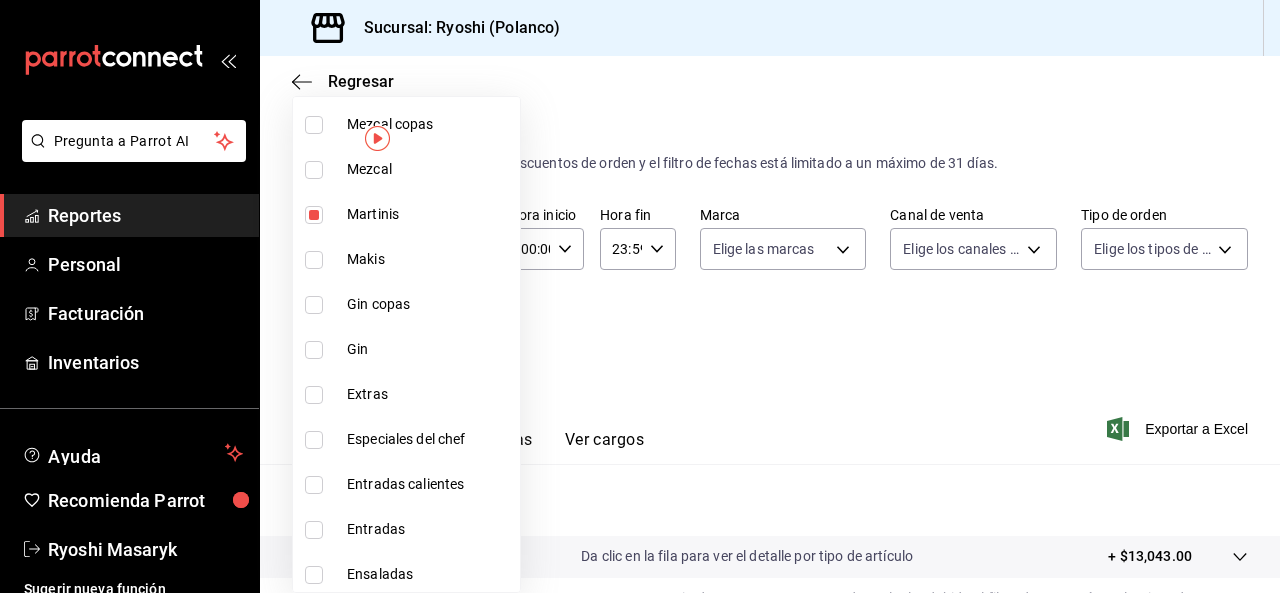 scroll, scrollTop: 2065, scrollLeft: 0, axis: vertical 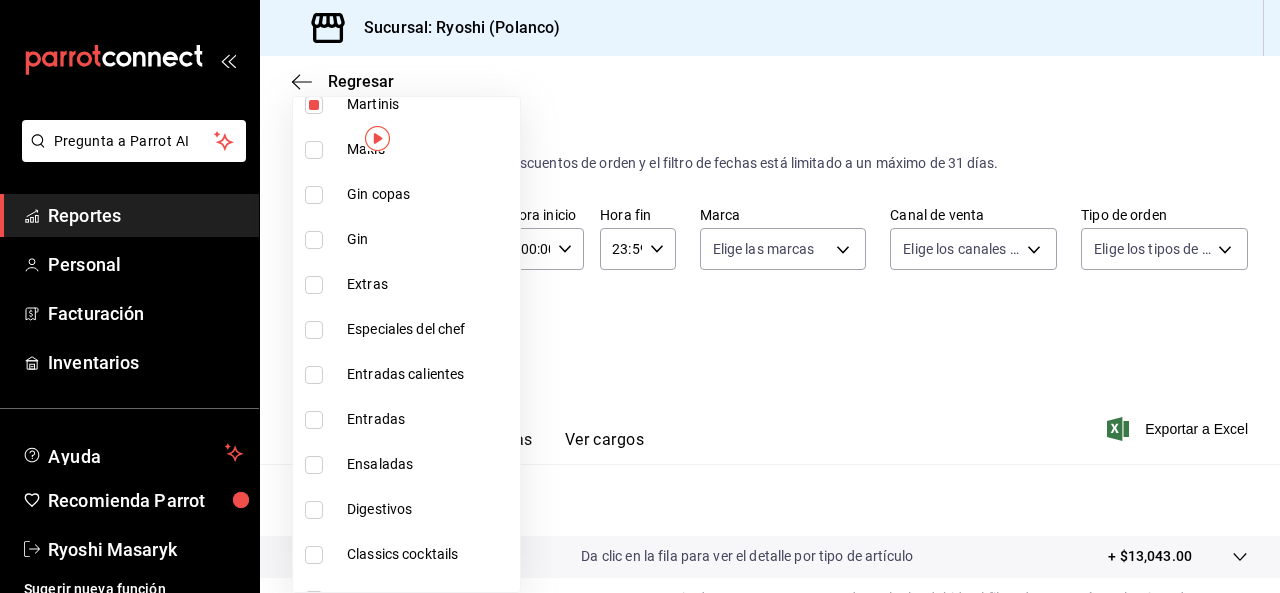 click at bounding box center [314, 555] 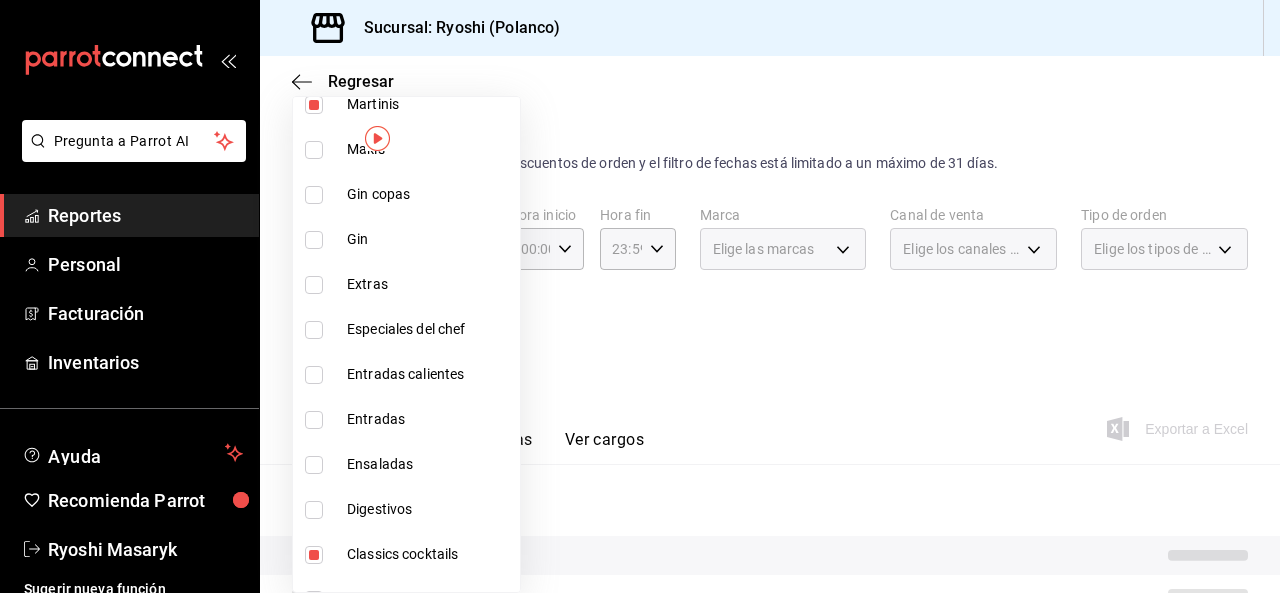 click at bounding box center [640, 296] 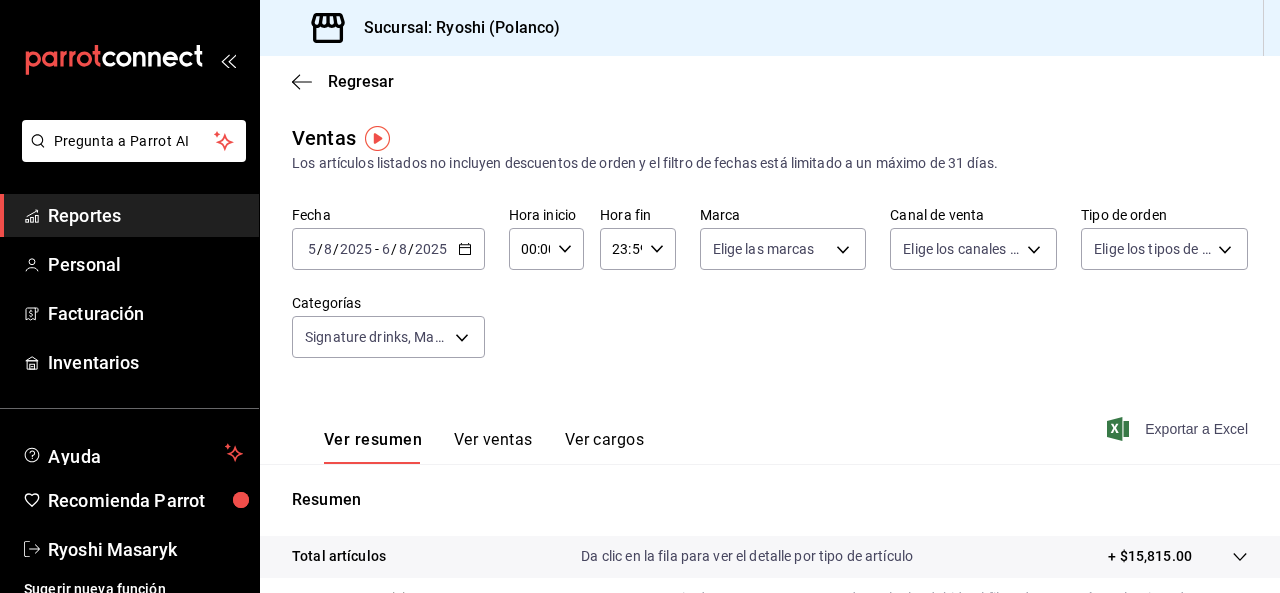 click on "Exportar a Excel" at bounding box center (1179, 429) 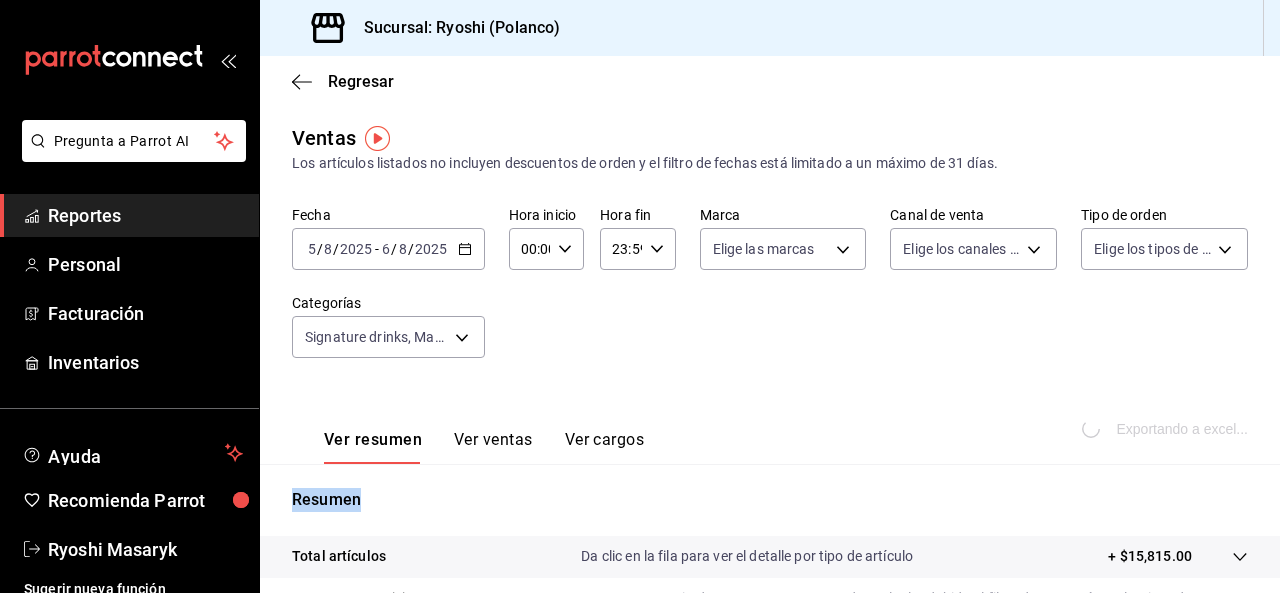 click on "Exportando a excel..." at bounding box center (1167, 429) 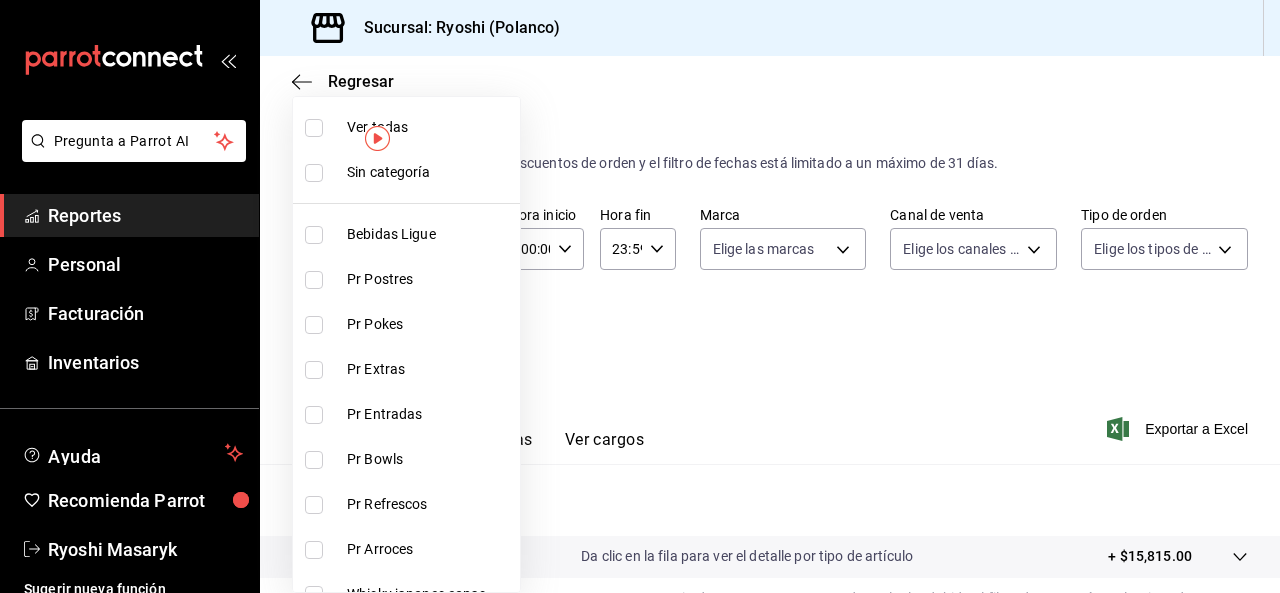 click on "Pregunta a Parrot AI Reportes   Personal   Facturación   Inventarios   Ayuda Recomienda Parrot   Ryoshi Masaryk   Sugerir nueva función   Sucursal: Ryoshi ([CITY]) Regresar Ventas Los artículos listados no incluyen descuentos de orden y el filtro de fechas está limitado a un máximo de 31 días. Fecha [DATE] [DATE] - [DATE] Hora inicio 00:00 Hora inicio Hora fin 23:59 Hora fin Marca Elige las marcas Canal de venta Elige los canales de venta Tipo de orden Elige los tipos de orden Categorías Signature drinks, Martinis, Classics cocktails [UUID],[UUID],[UUID] Ver resumen Ver ventas Ver cargos Exportar a Excel Resumen Total artículos Da clic en la fila para ver el detalle por tipo de artículo + $15,815.00 Cargos por servicio  Sin datos por que no se pueden calcular debido al filtro de categorías seleccionado Venta bruta = $15,815.00 Descuentos totales Certificados de regalo Venta total" at bounding box center (640, 296) 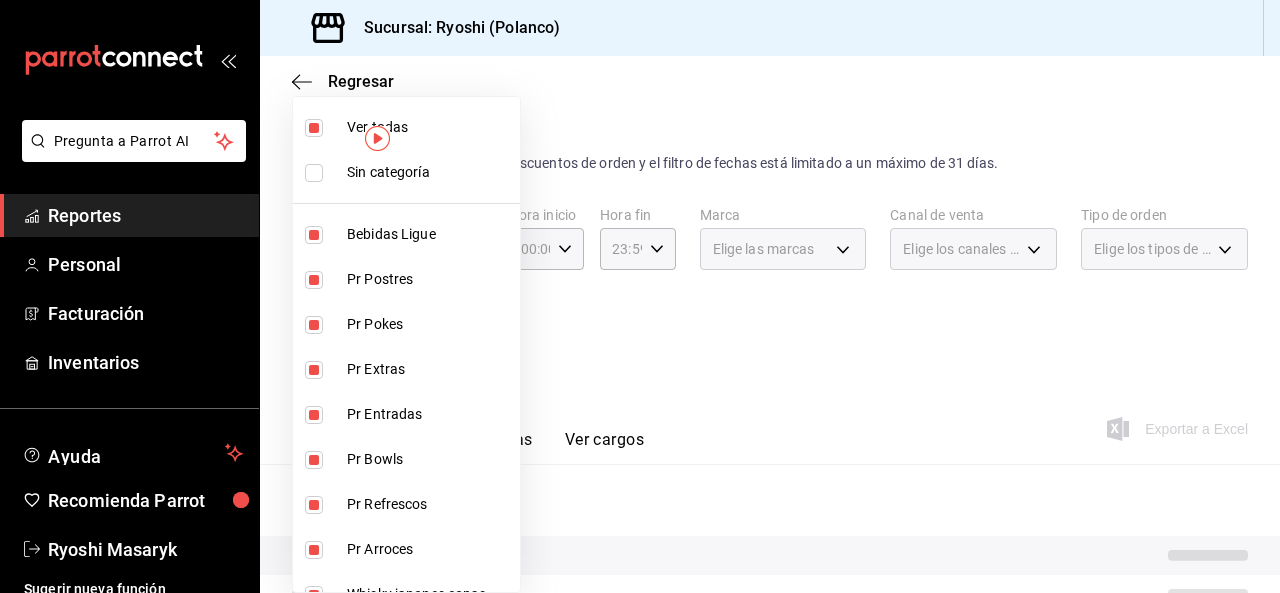 click at bounding box center (314, 128) 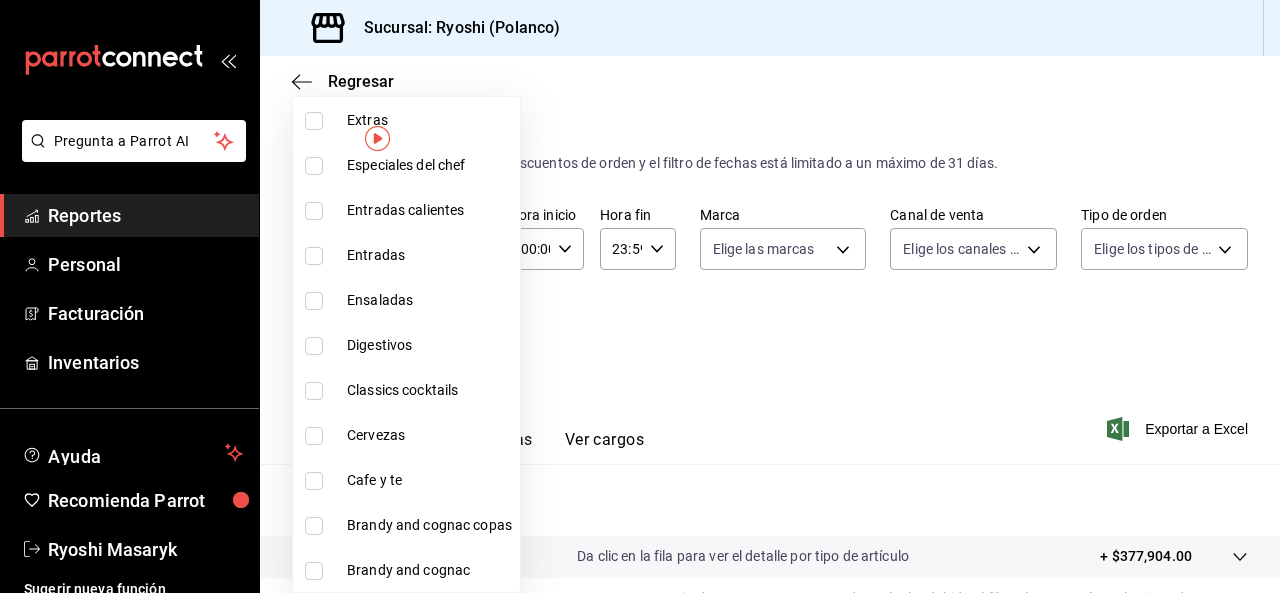 scroll, scrollTop: 2241, scrollLeft: 0, axis: vertical 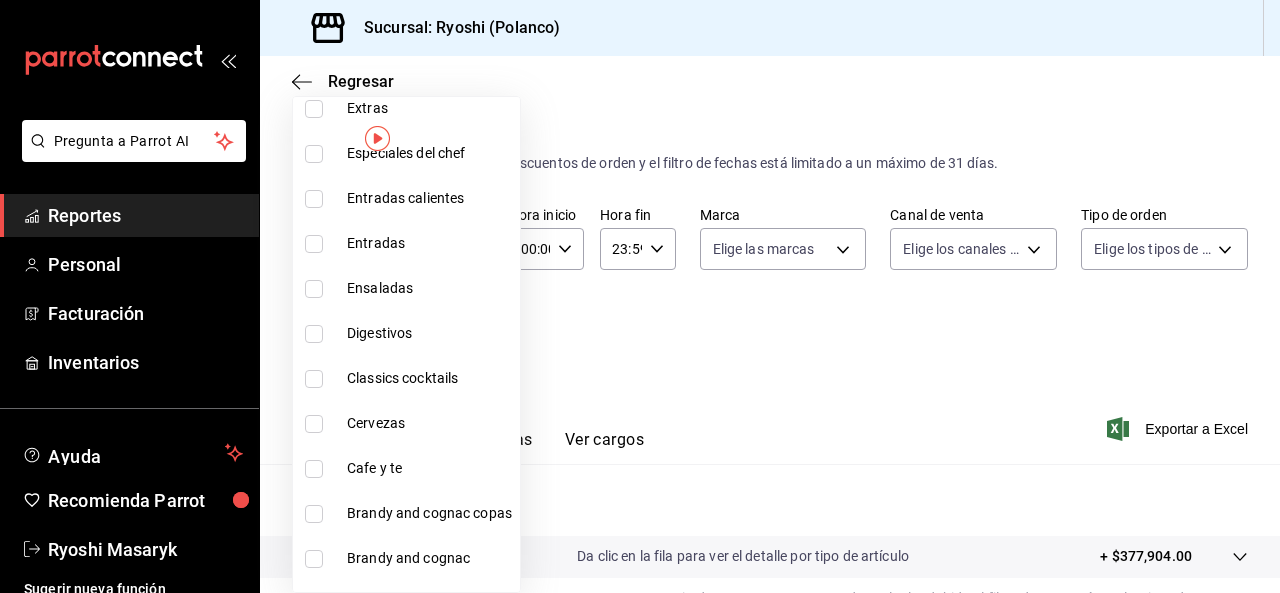 click at bounding box center (314, 469) 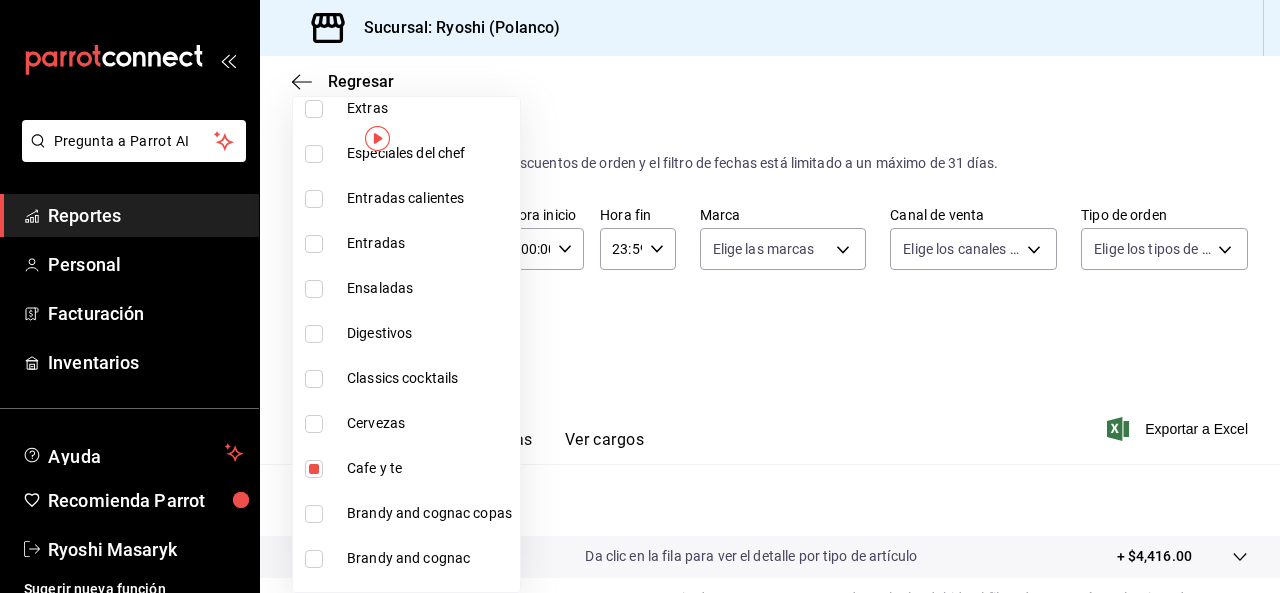 click at bounding box center (640, 296) 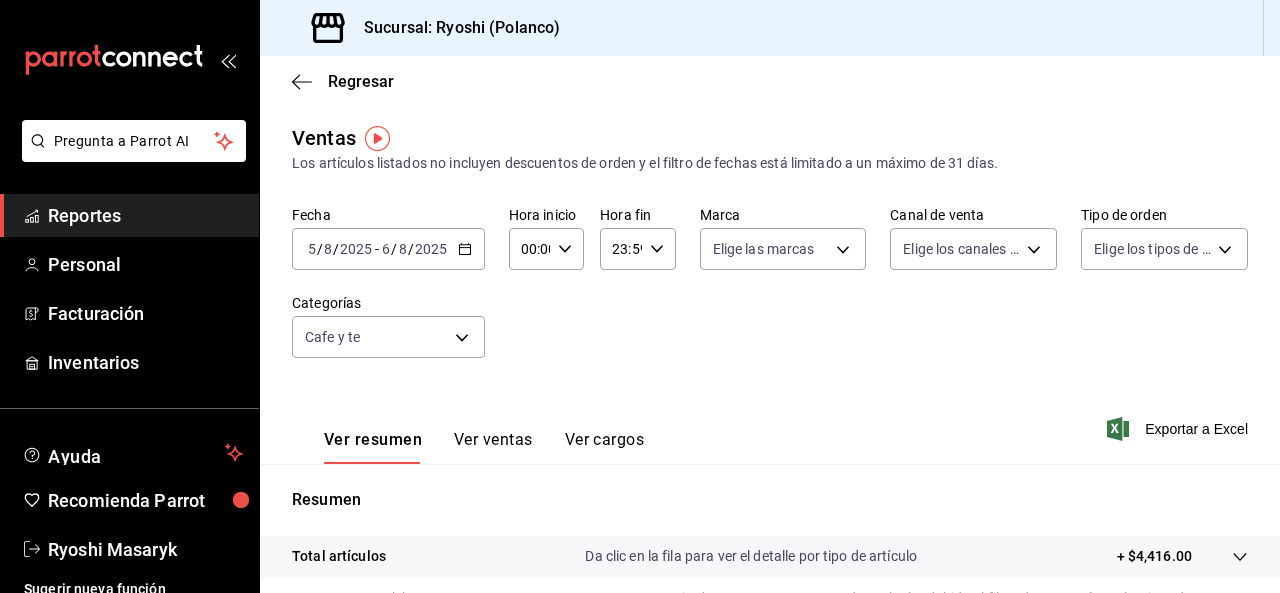 click at bounding box center (640, 296) 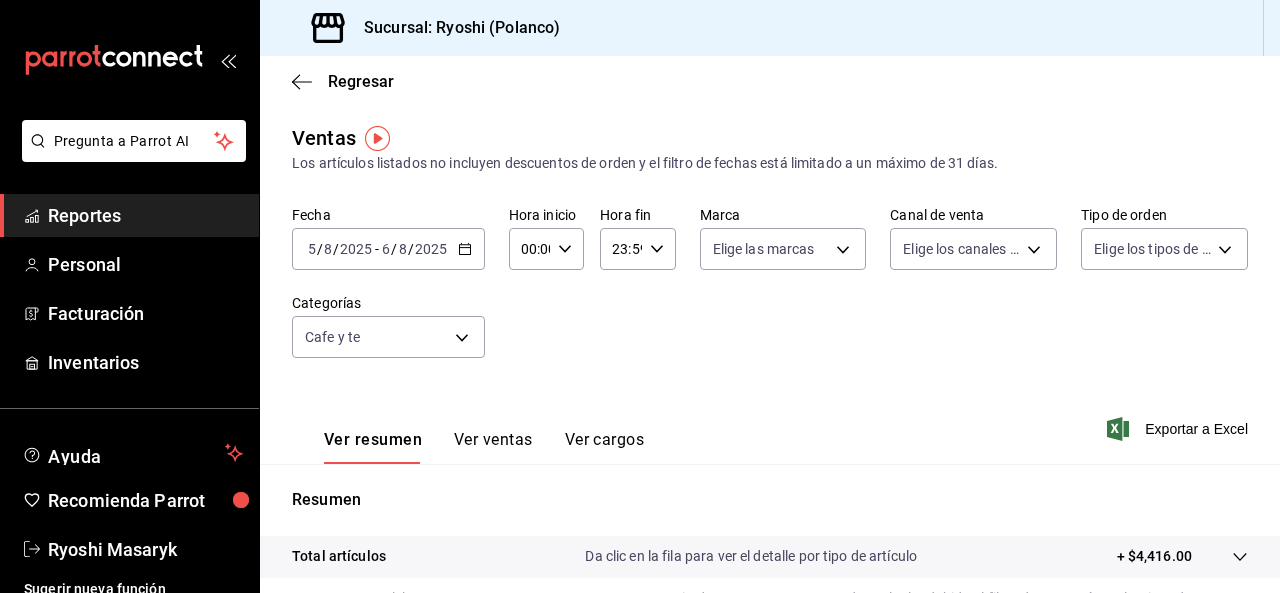 click on "Ver resumen Ver ventas Ver cargos Exportar a Excel" at bounding box center [770, 423] 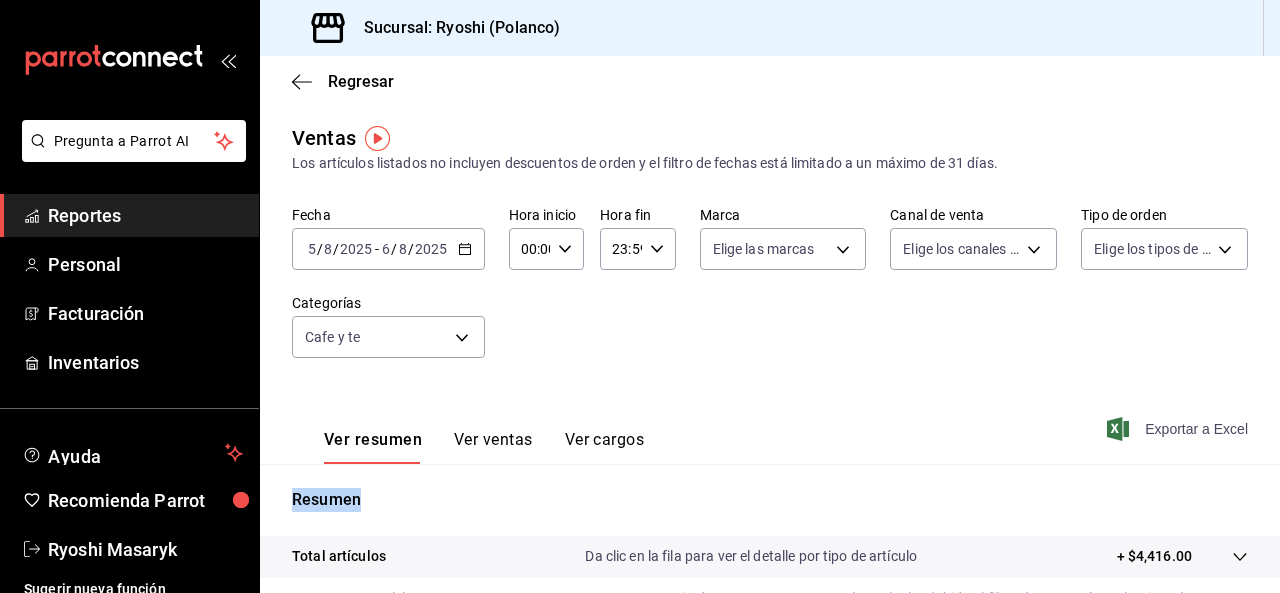 drag, startPoint x: 1164, startPoint y: 442, endPoint x: 1166, endPoint y: 431, distance: 11.18034 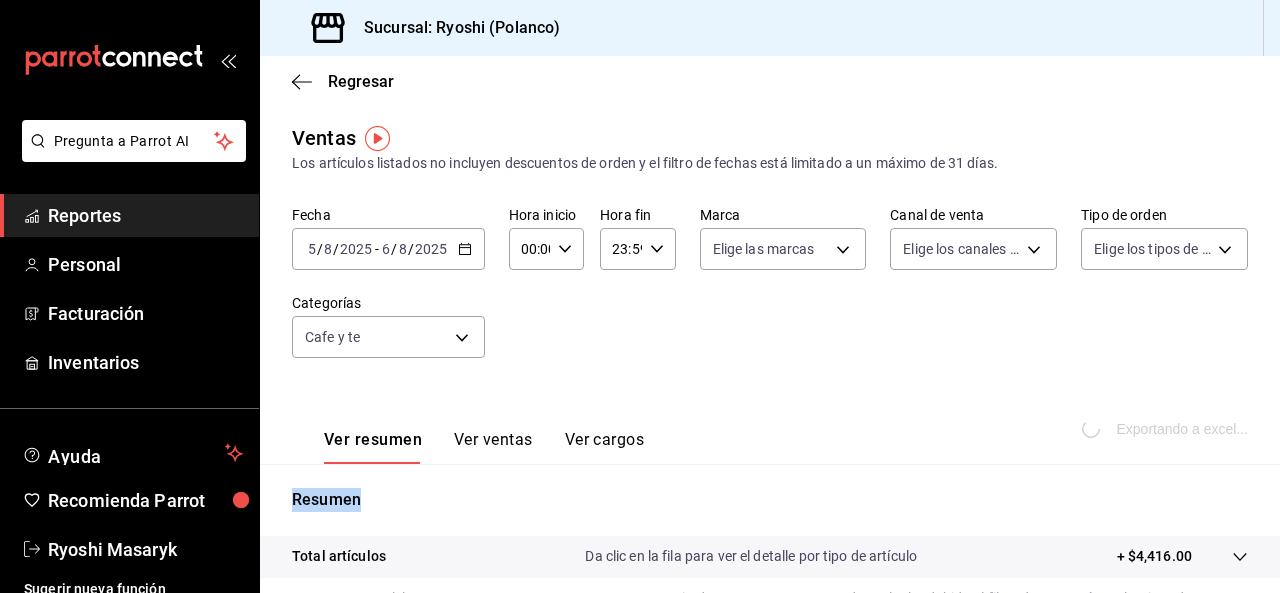 click on "Exportando a excel..." at bounding box center (1167, 429) 